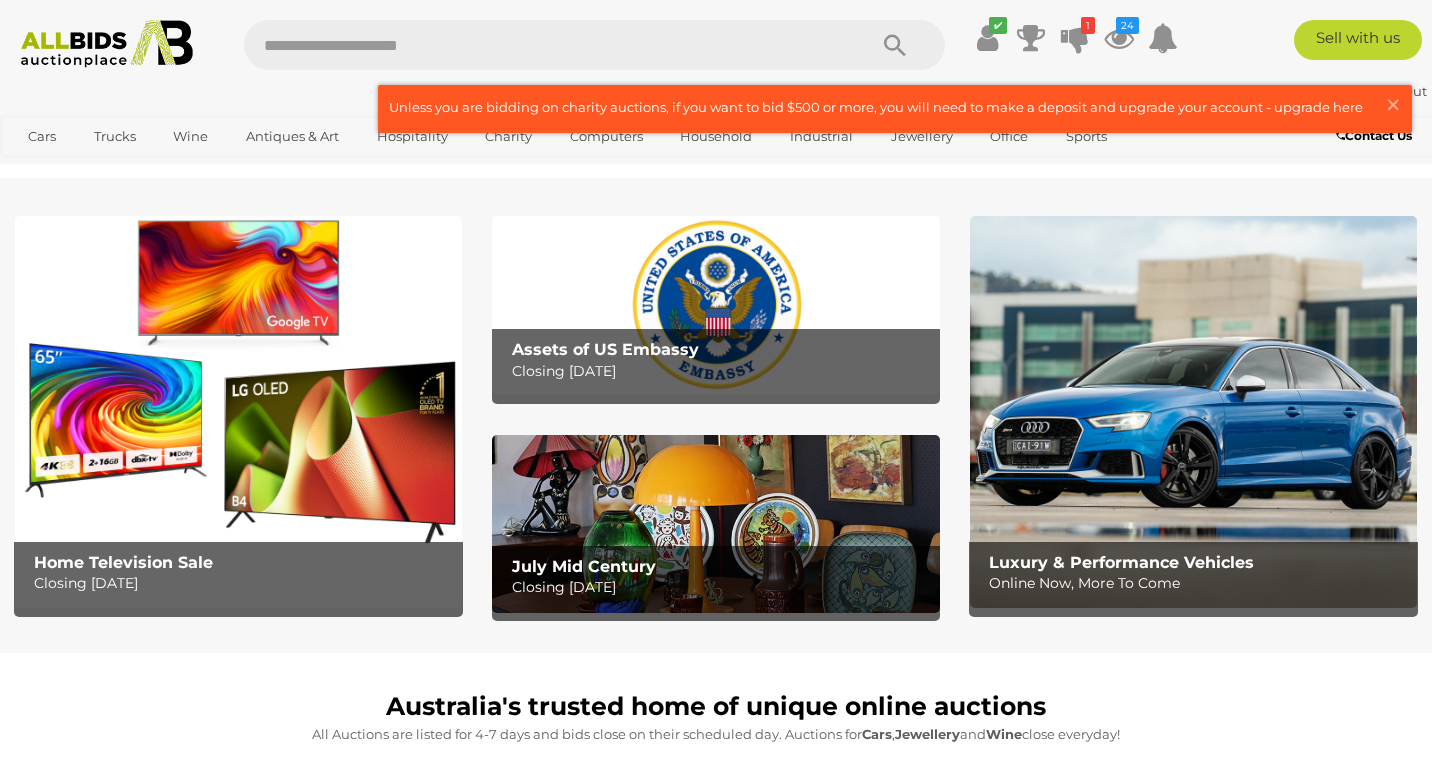 scroll, scrollTop: 0, scrollLeft: 0, axis: both 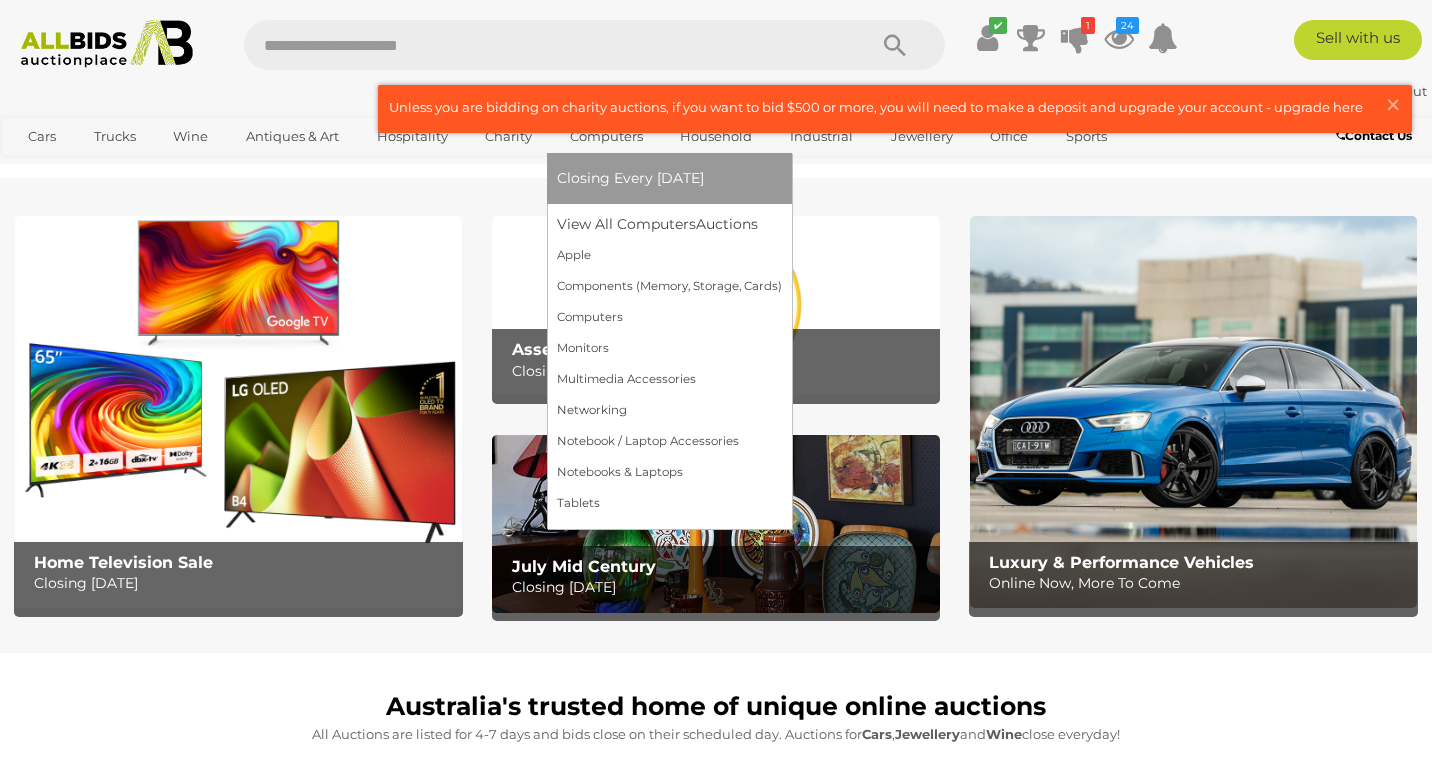 click on "Computers" at bounding box center (606, 136) 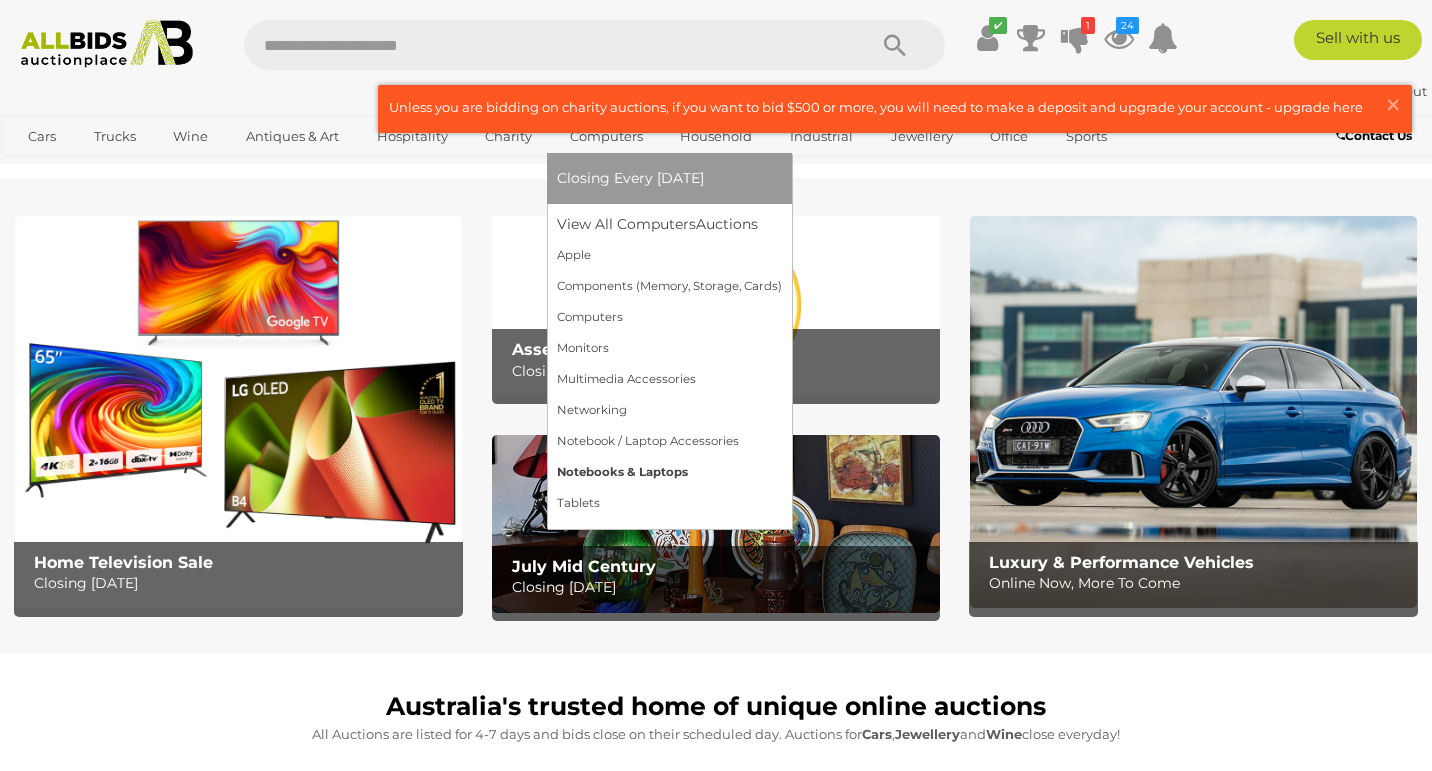 click on "Notebooks & Laptops" at bounding box center (669, 472) 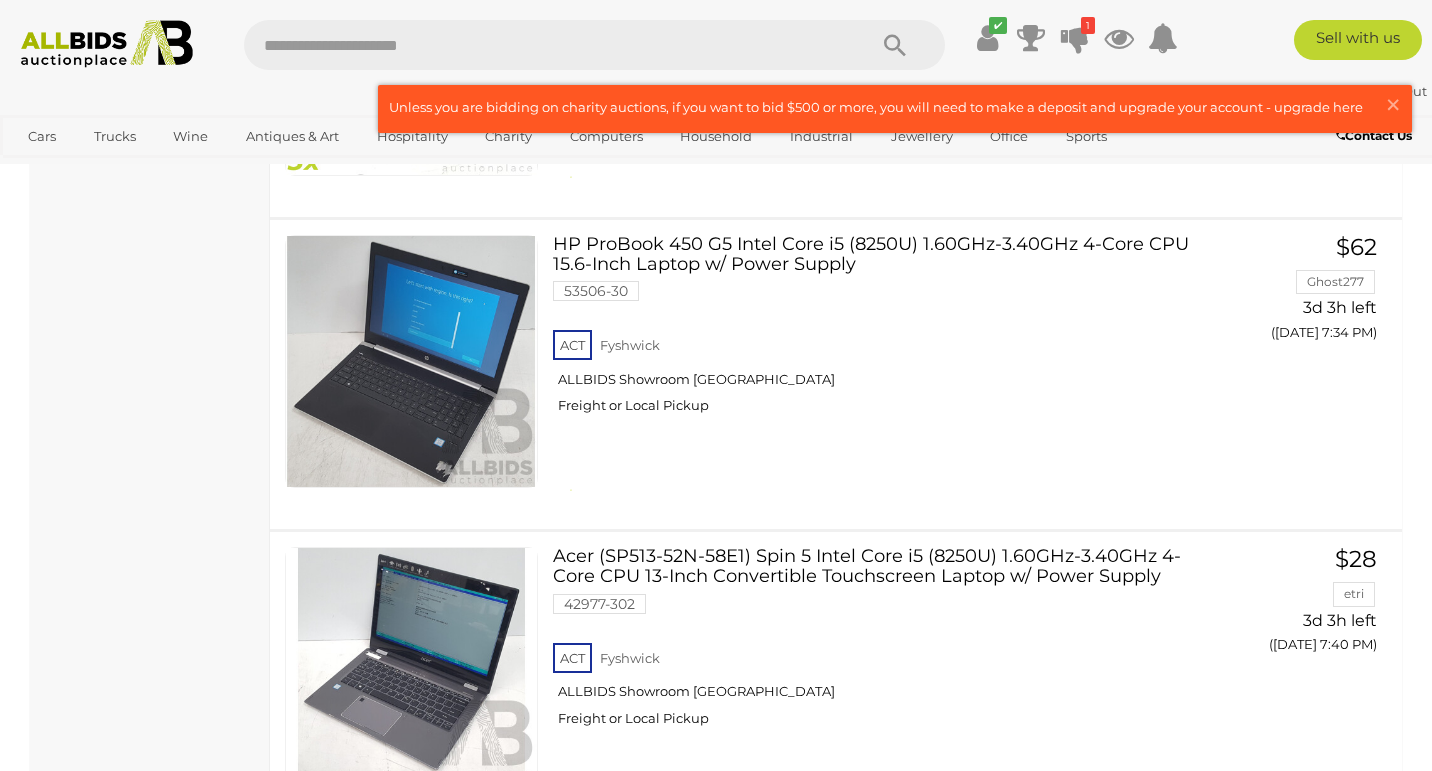 scroll, scrollTop: 2700, scrollLeft: 0, axis: vertical 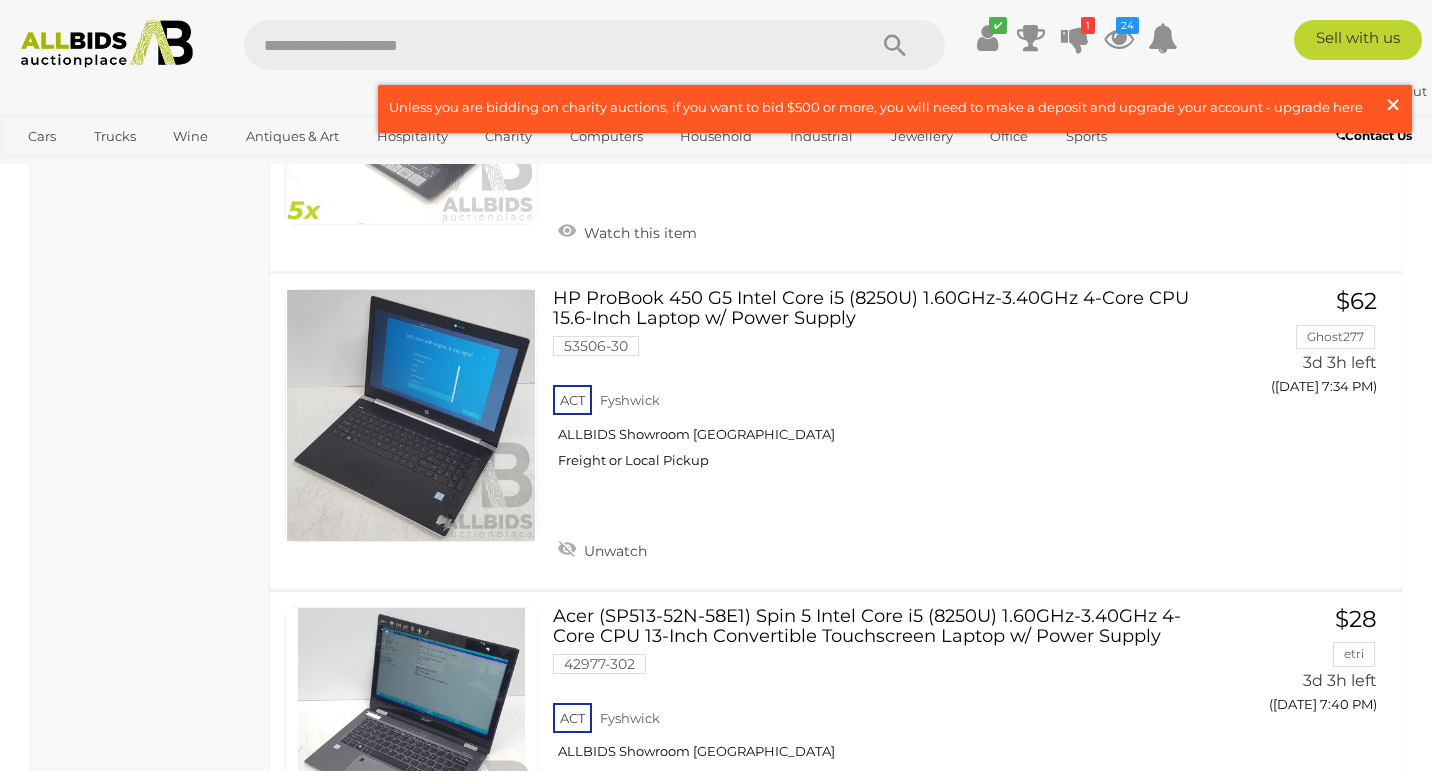 click on "×" at bounding box center [1393, 104] 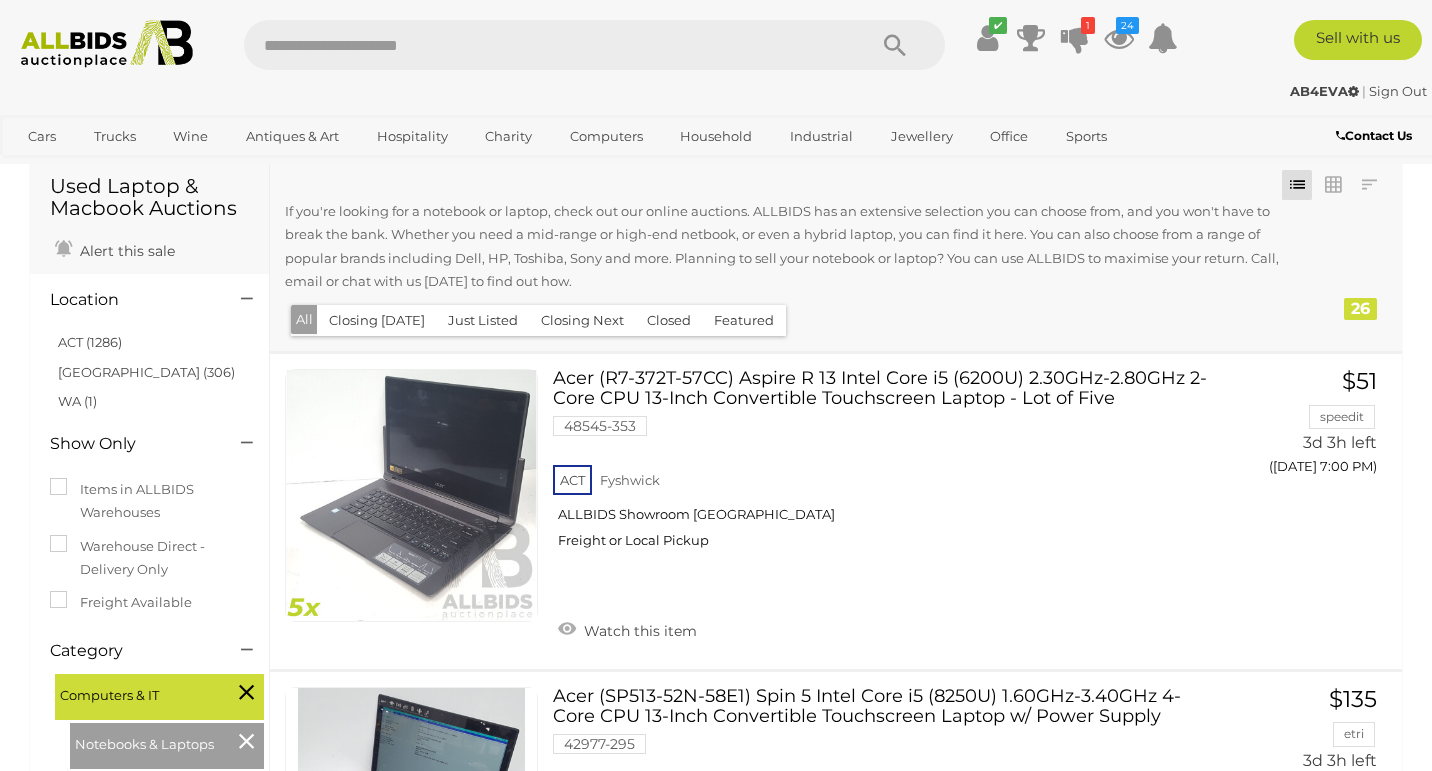 scroll, scrollTop: 82, scrollLeft: 0, axis: vertical 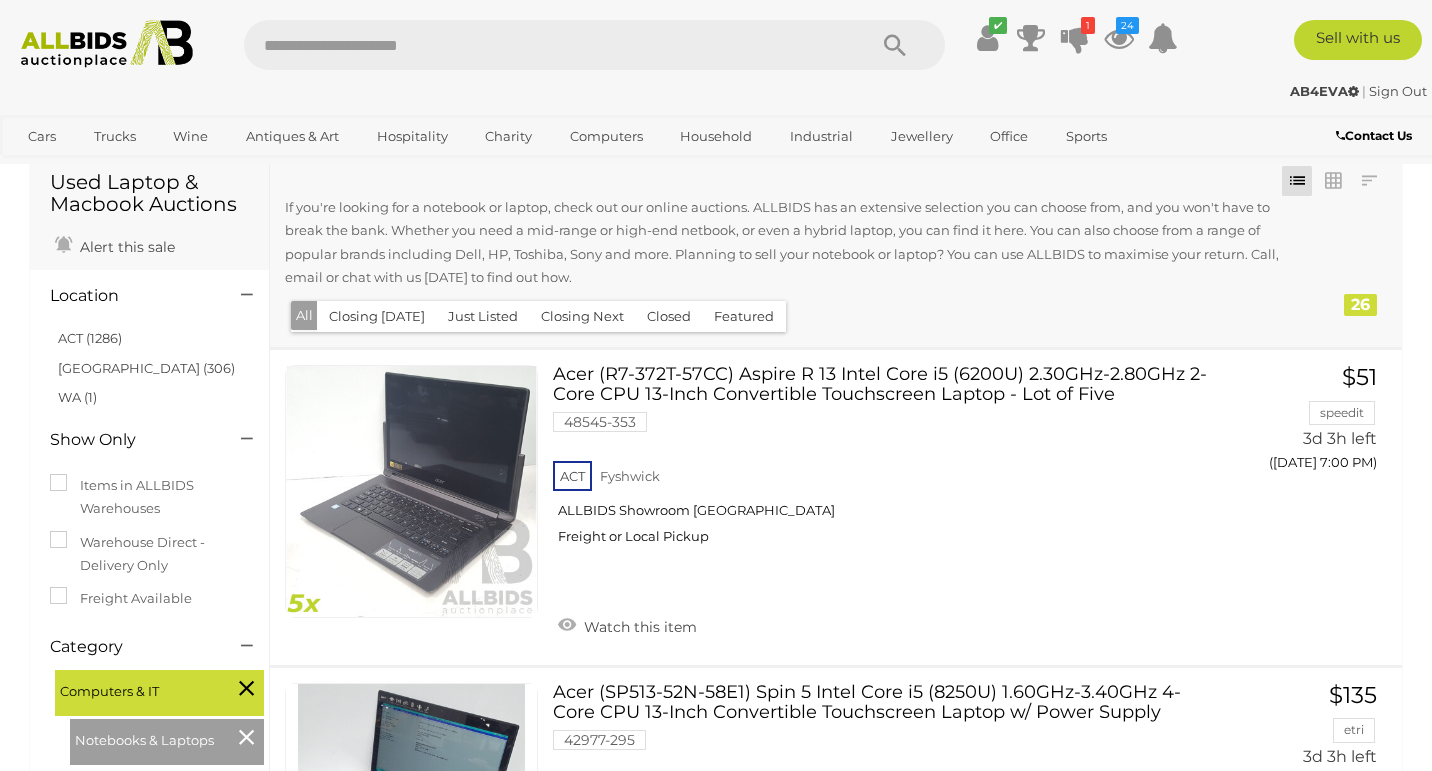 click on "Closing Today" at bounding box center (377, 316) 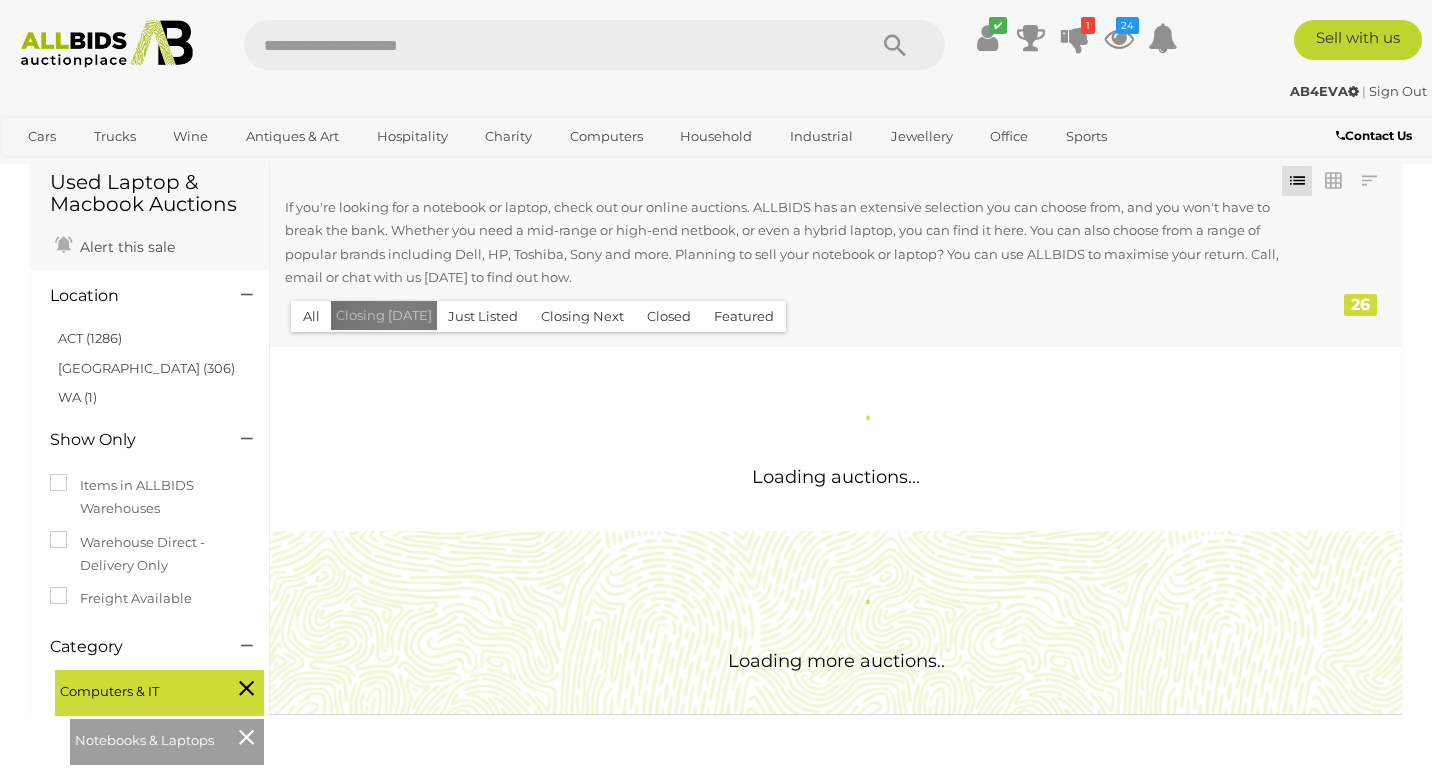 scroll, scrollTop: 0, scrollLeft: 0, axis: both 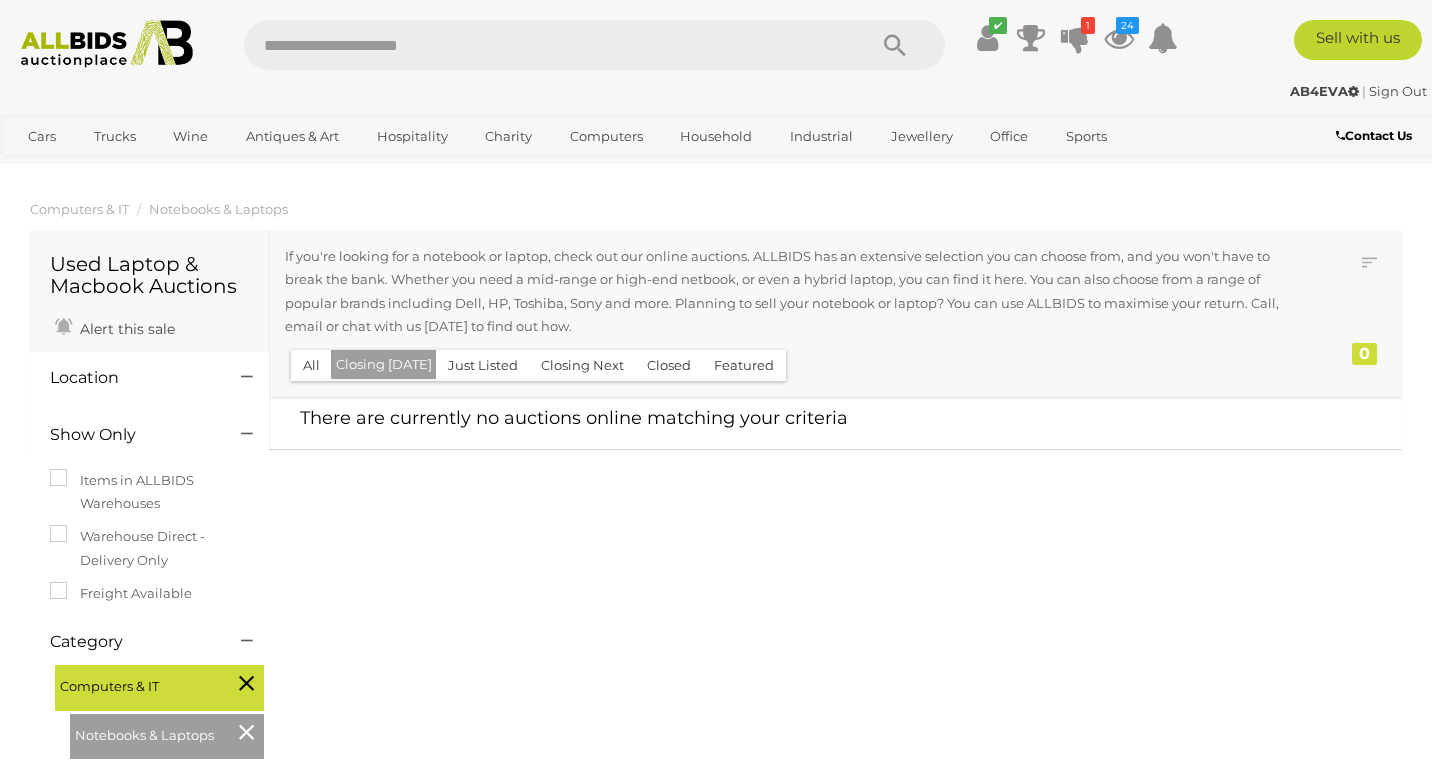click on "Closing Next" at bounding box center (582, 365) 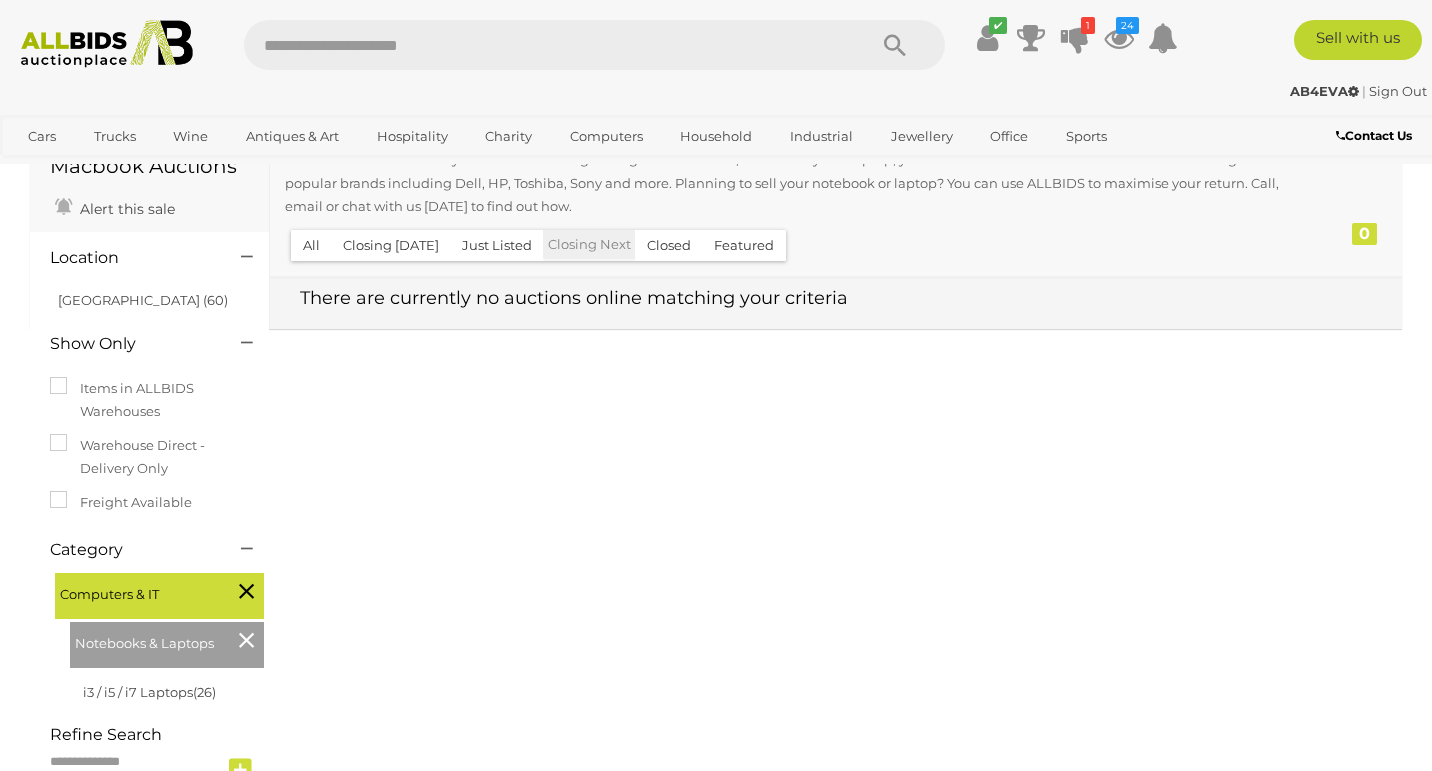 scroll, scrollTop: 116, scrollLeft: 0, axis: vertical 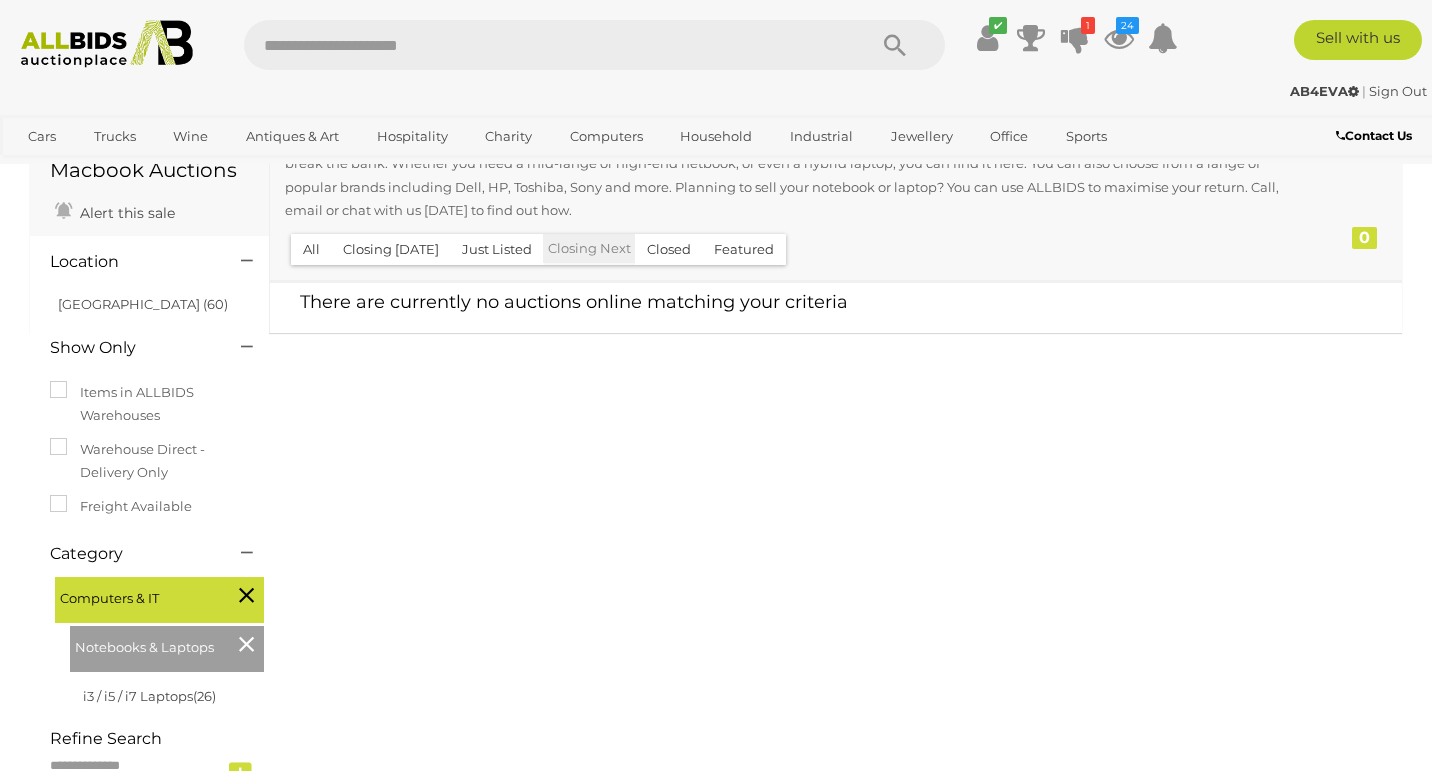 click on "Featured" at bounding box center (744, 249) 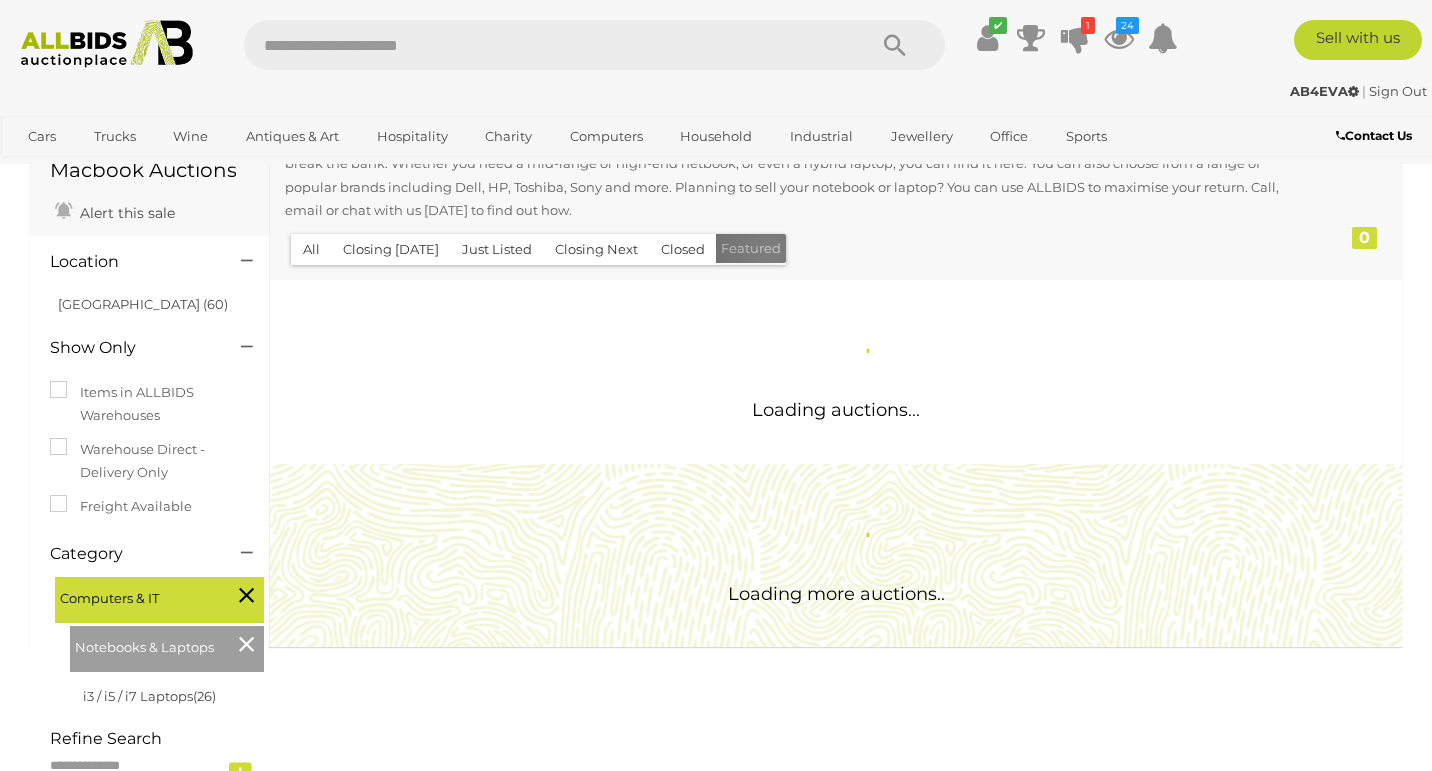 scroll, scrollTop: 0, scrollLeft: 0, axis: both 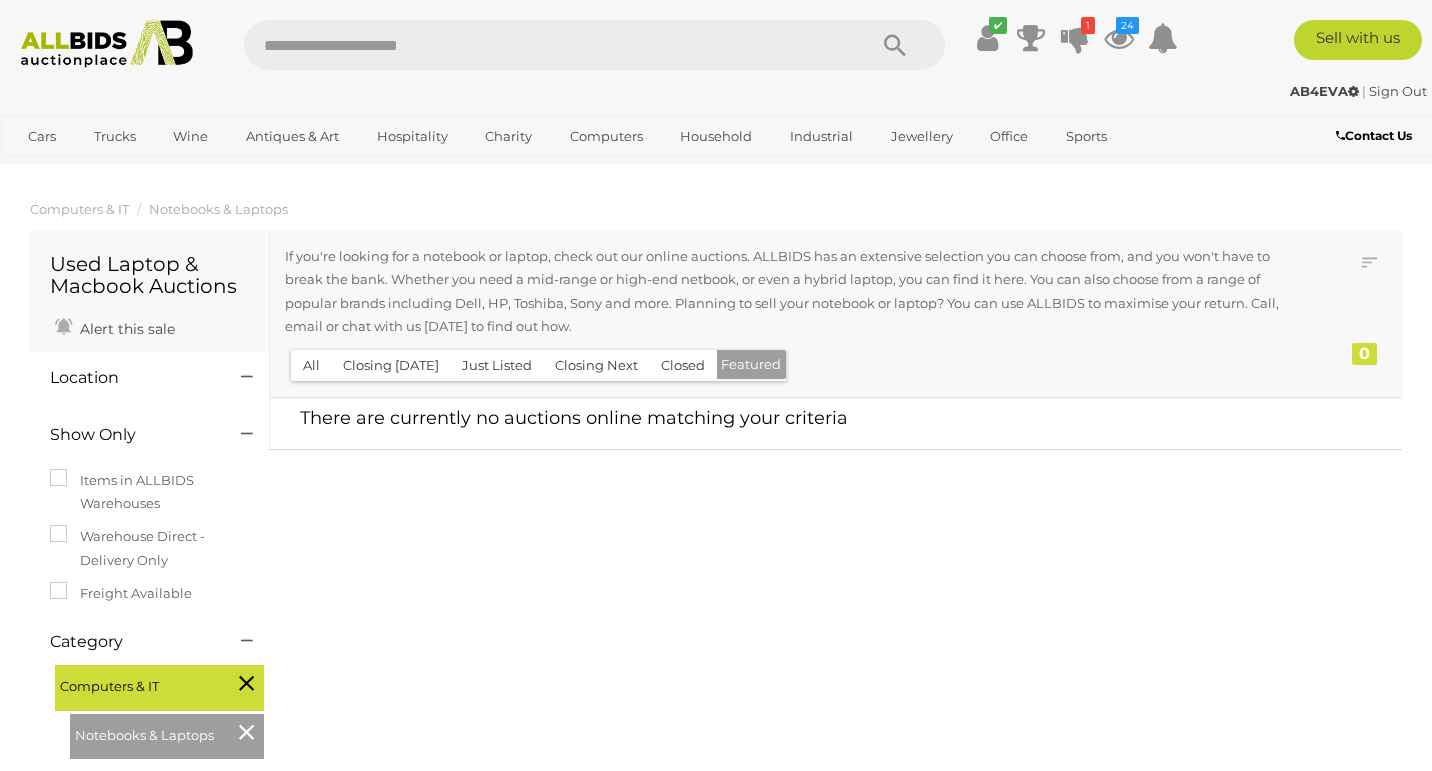 click on "Closed" at bounding box center [683, 365] 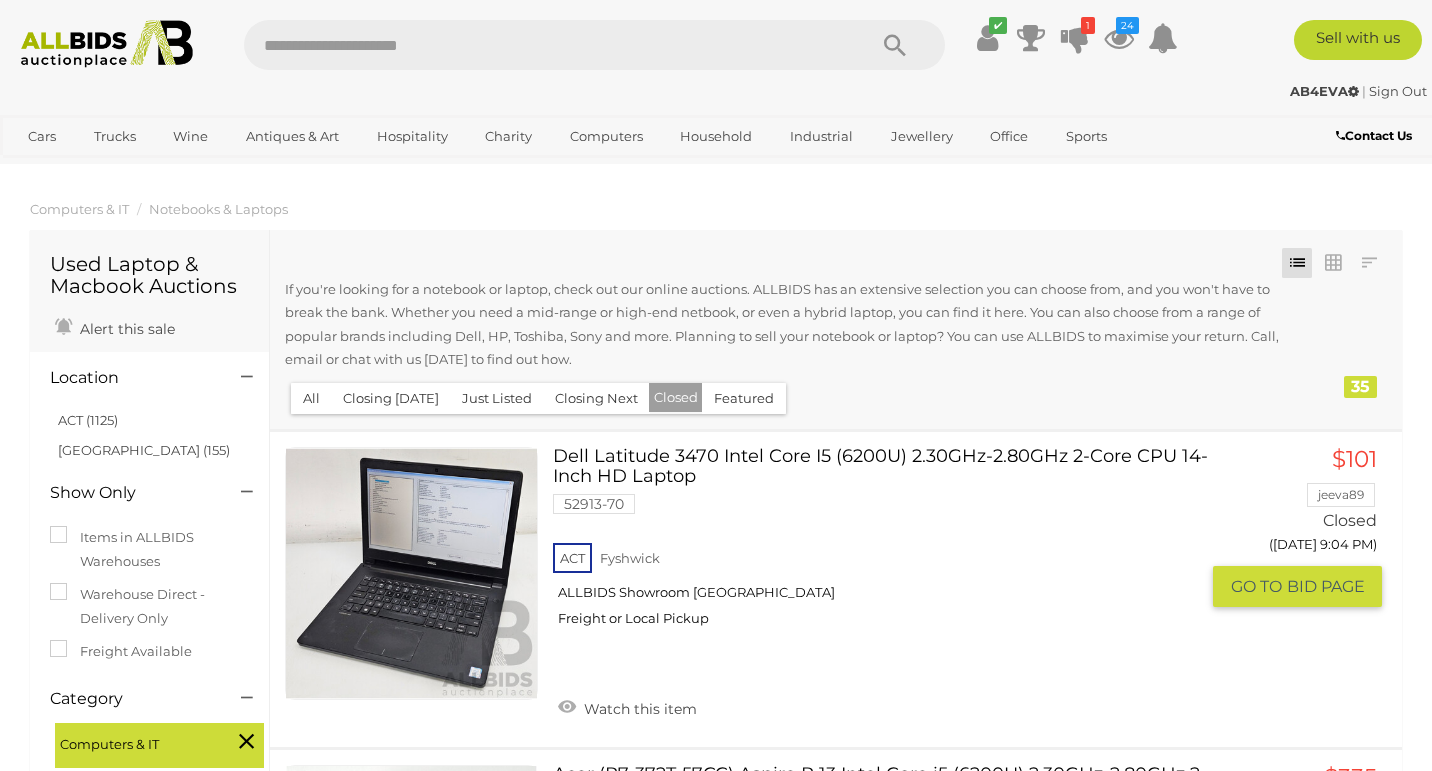 scroll, scrollTop: 0, scrollLeft: 0, axis: both 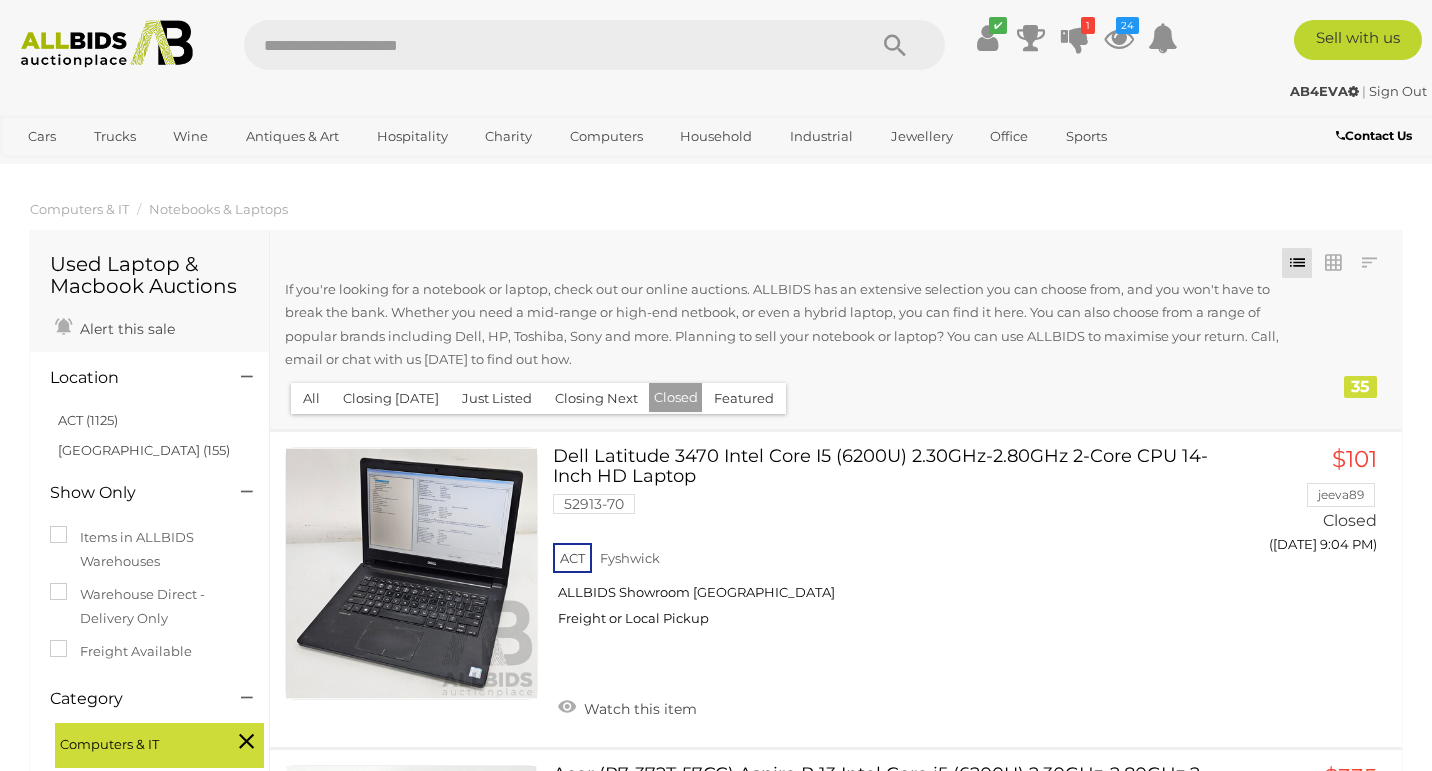 click on "Just Listed" at bounding box center (497, 398) 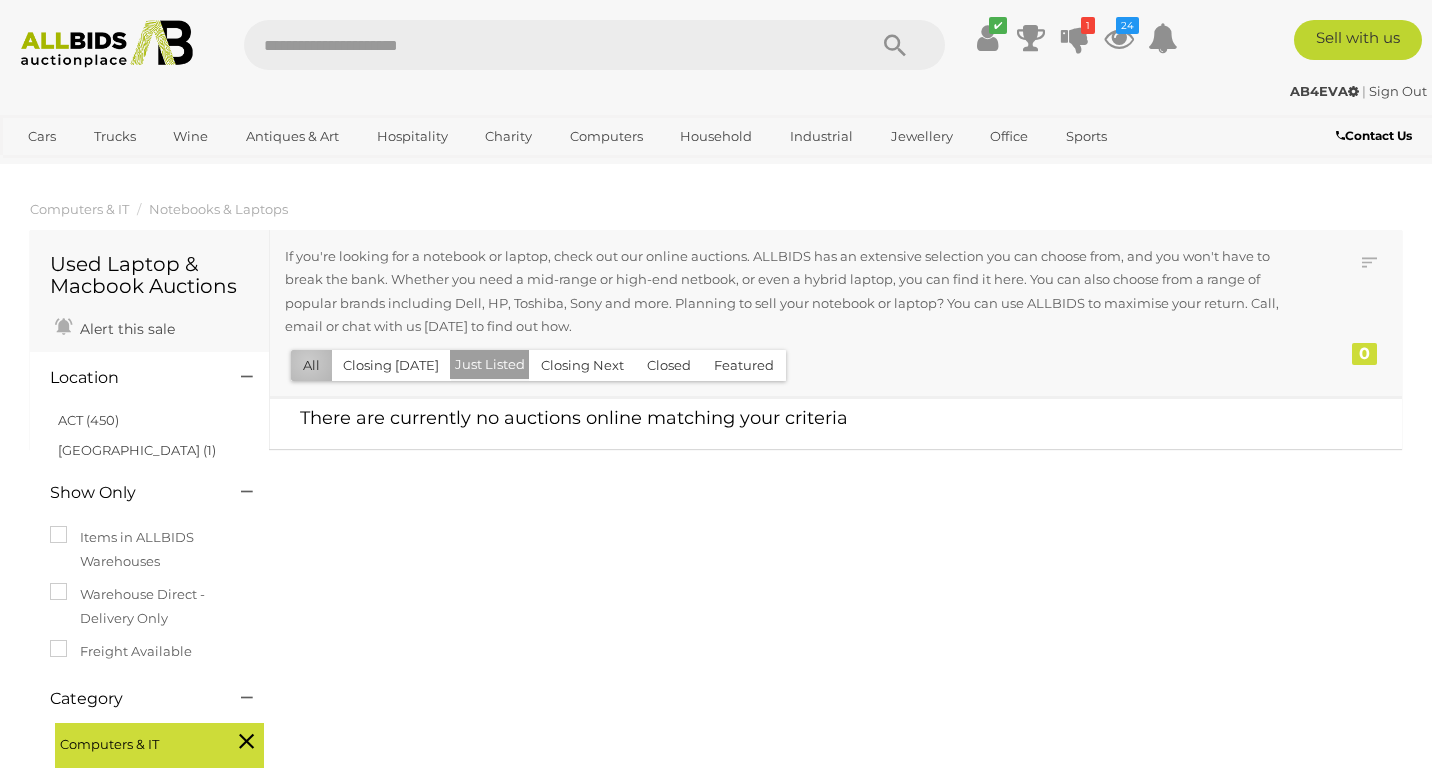 click on "All" at bounding box center [311, 365] 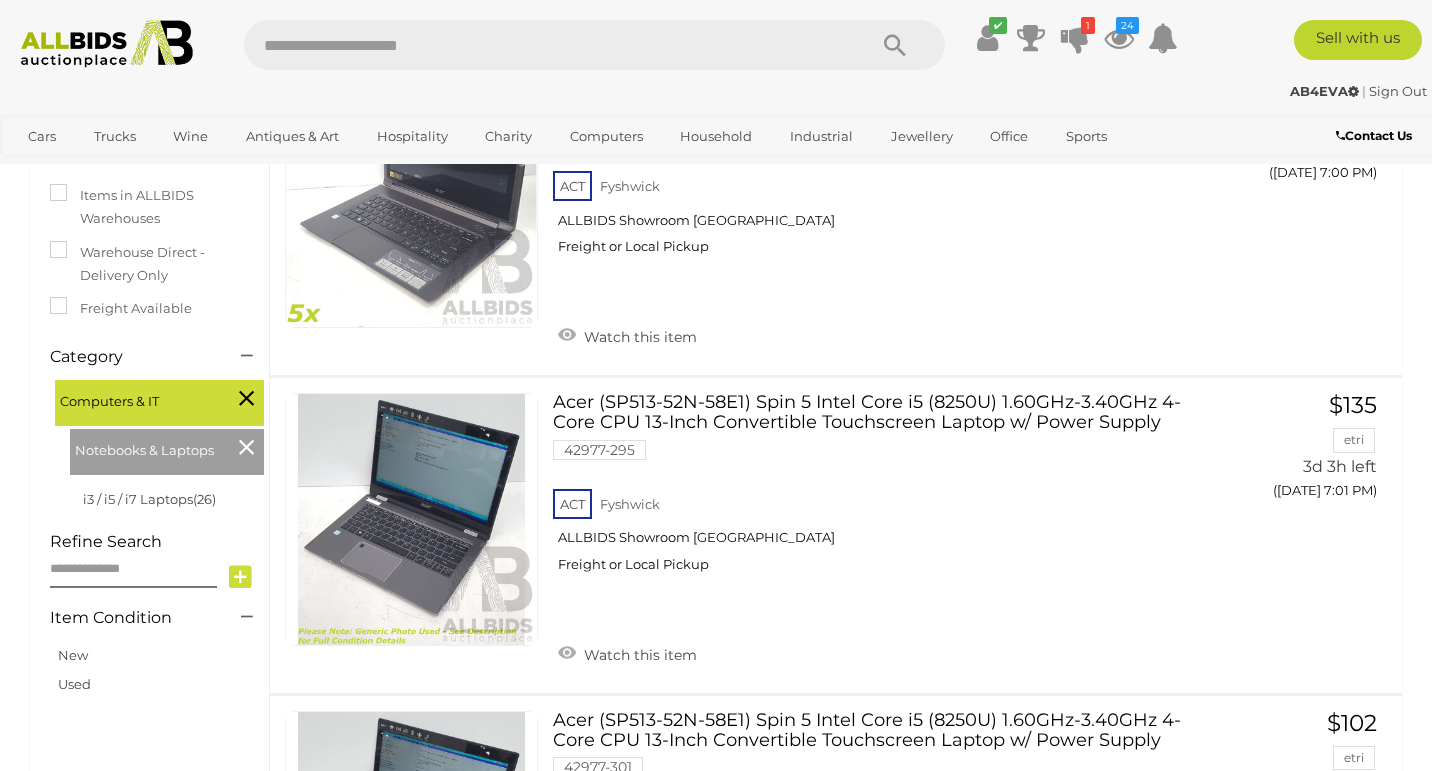 scroll, scrollTop: 396, scrollLeft: 0, axis: vertical 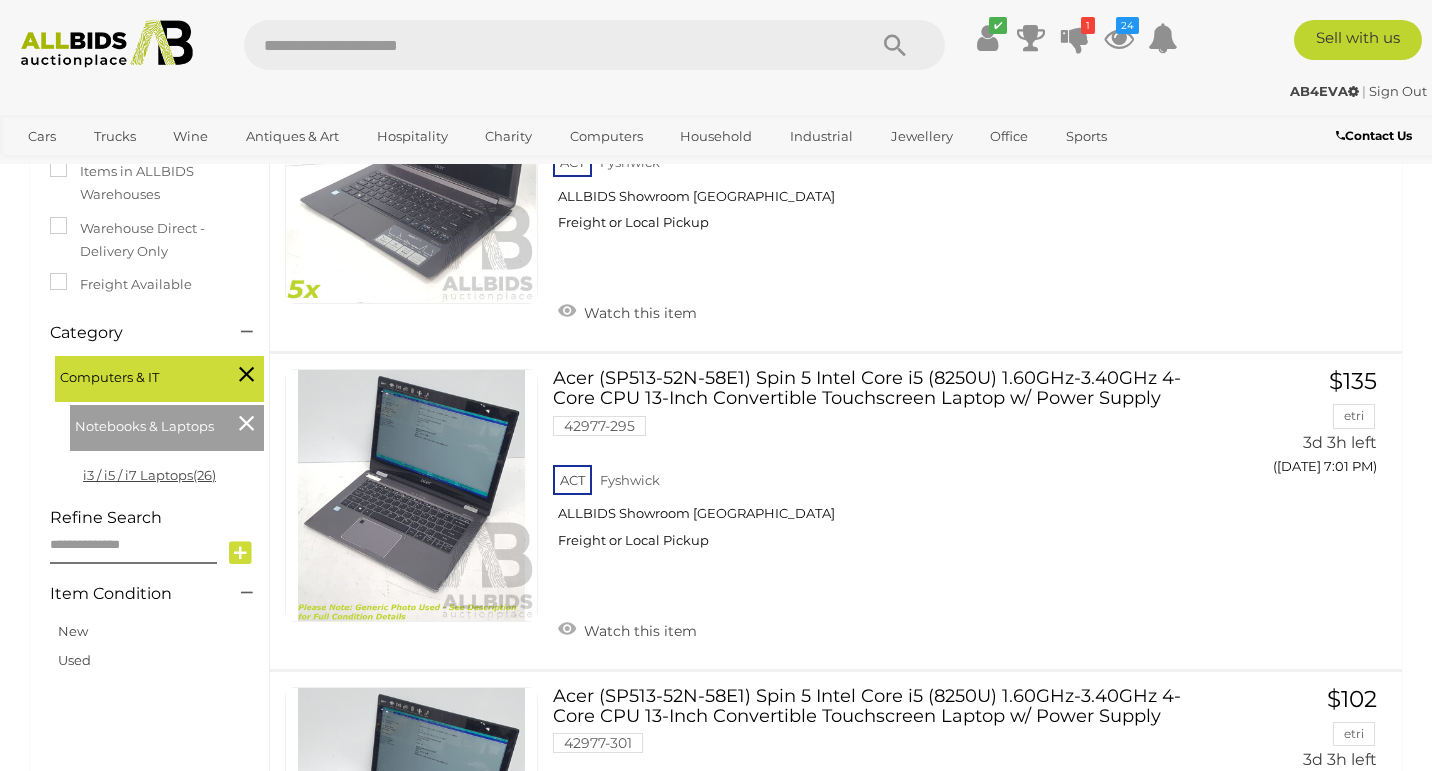 click on "i3 / i5 / i7 Laptops
(26)" at bounding box center [149, 475] 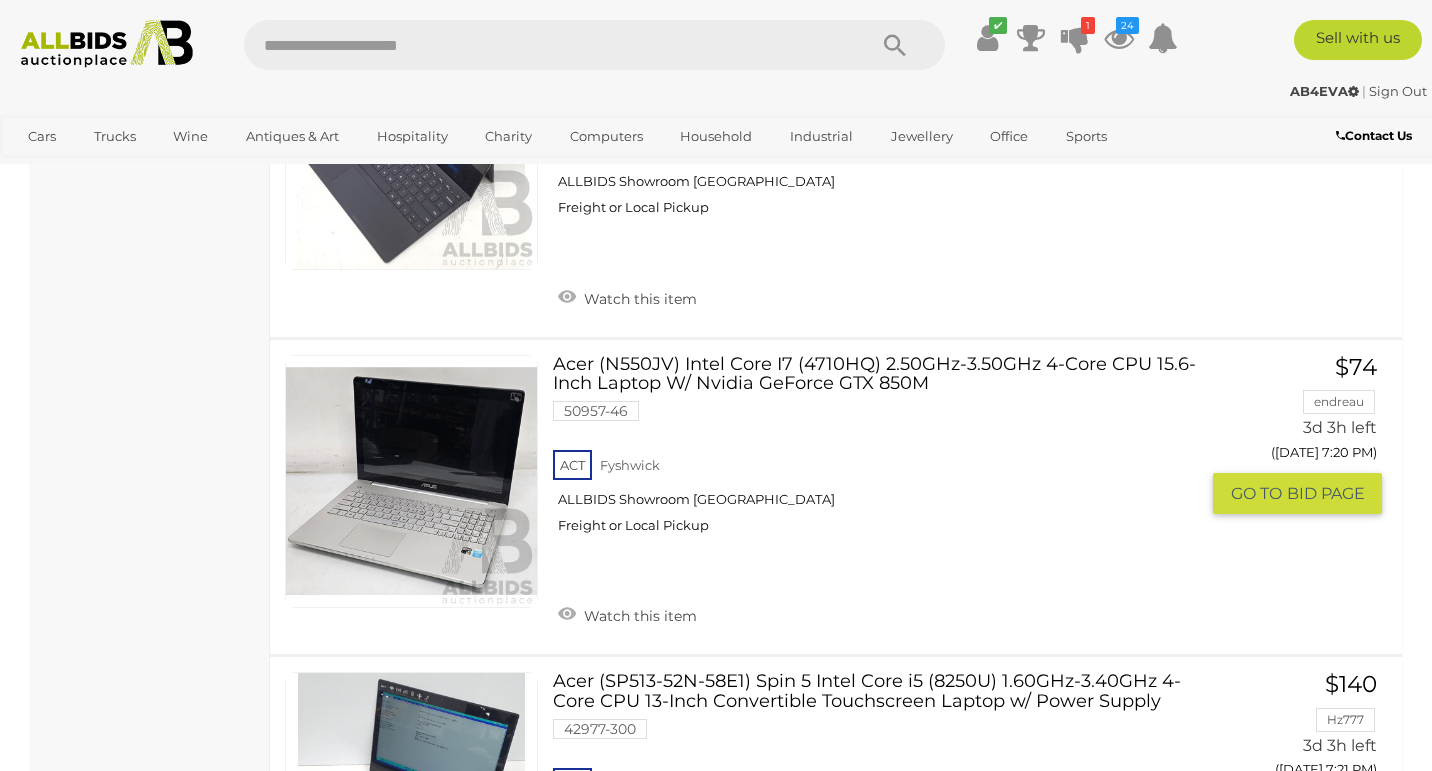 scroll, scrollTop: 1445, scrollLeft: 0, axis: vertical 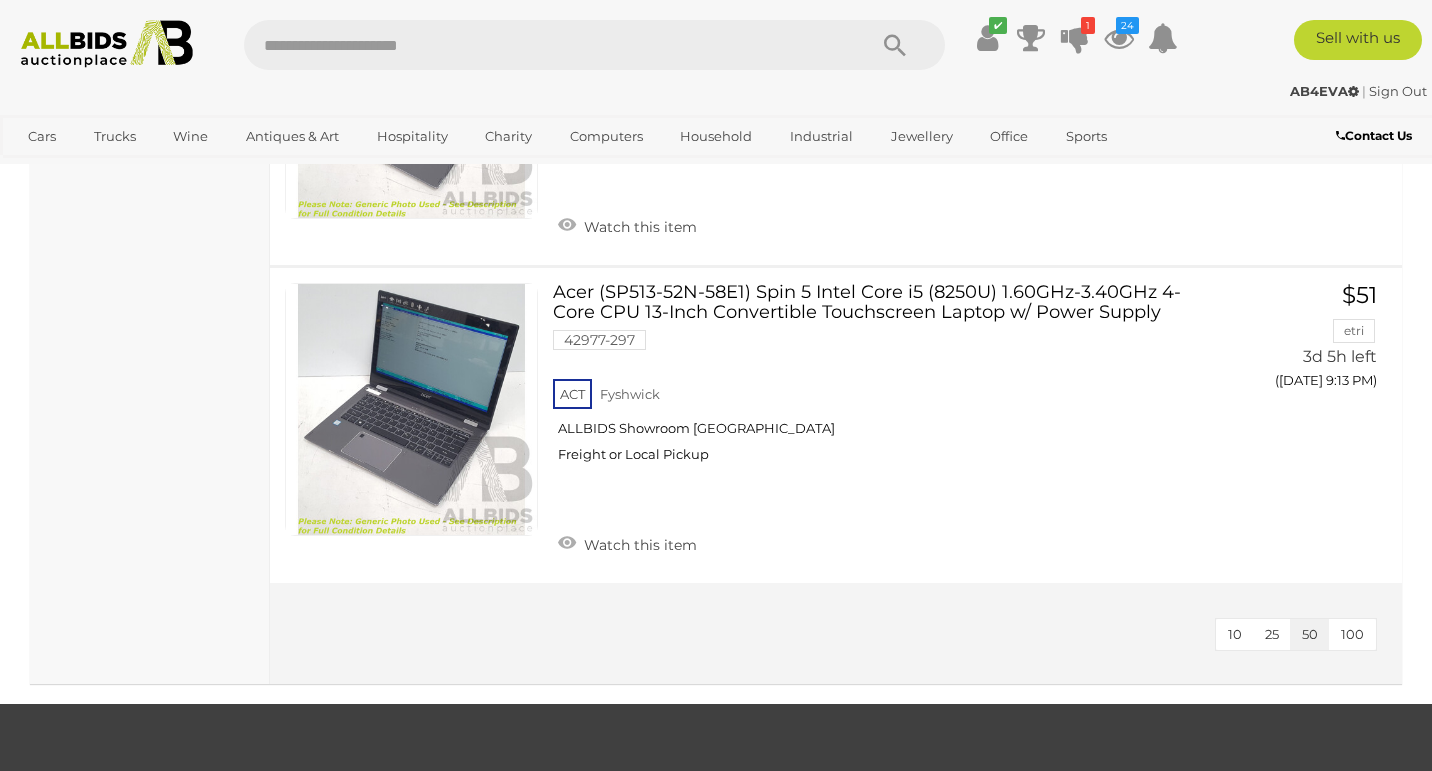 click on "100" at bounding box center (1352, 634) 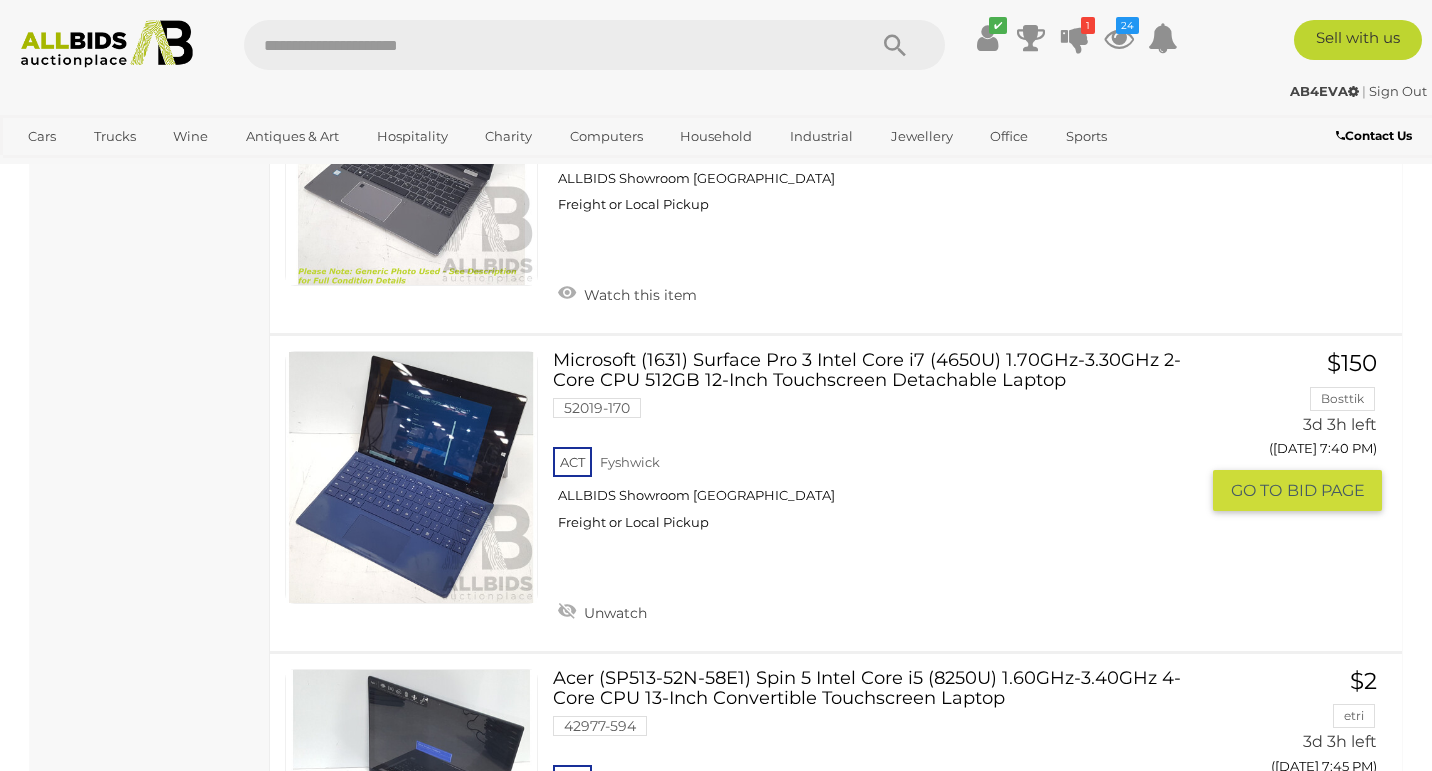 scroll, scrollTop: 3358, scrollLeft: 0, axis: vertical 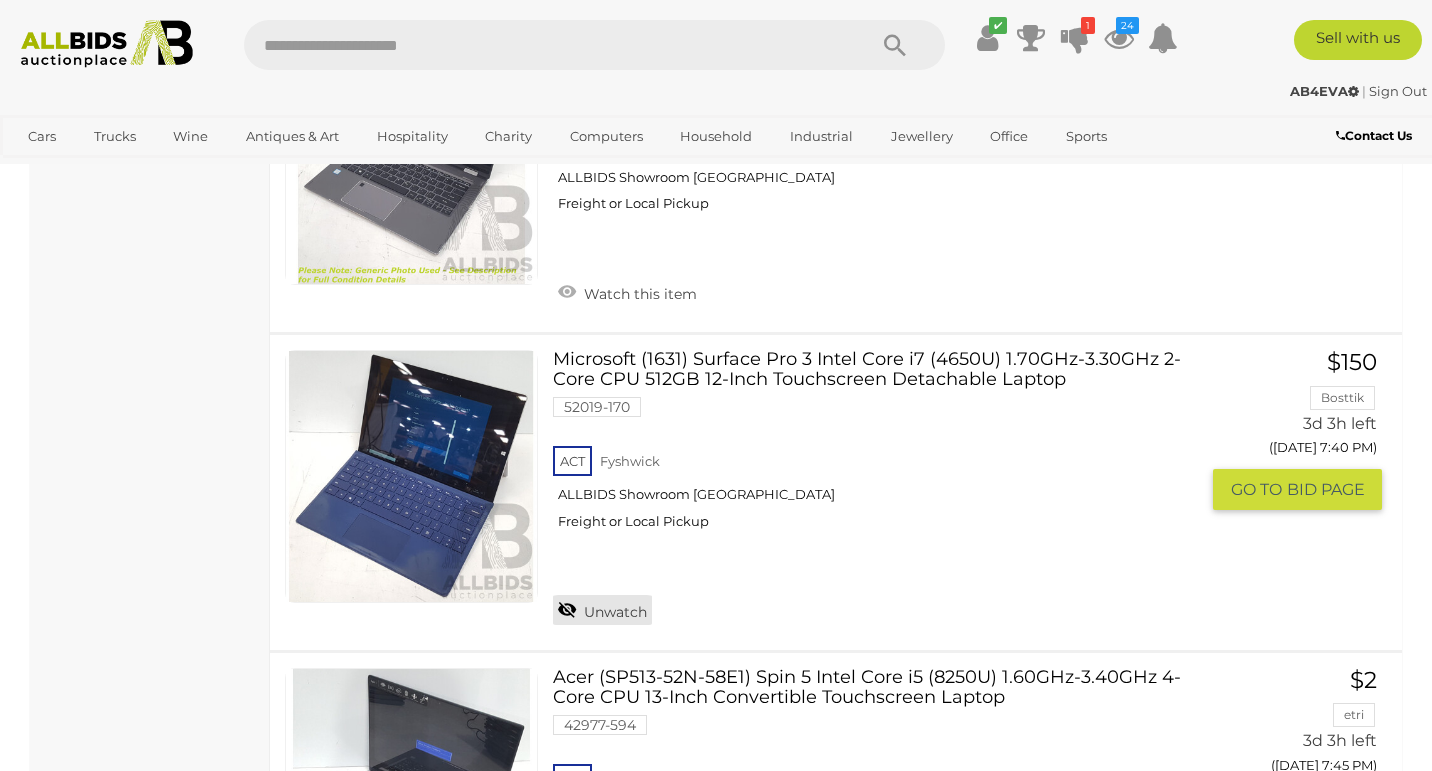 click on "Unwatch" at bounding box center [602, 610] 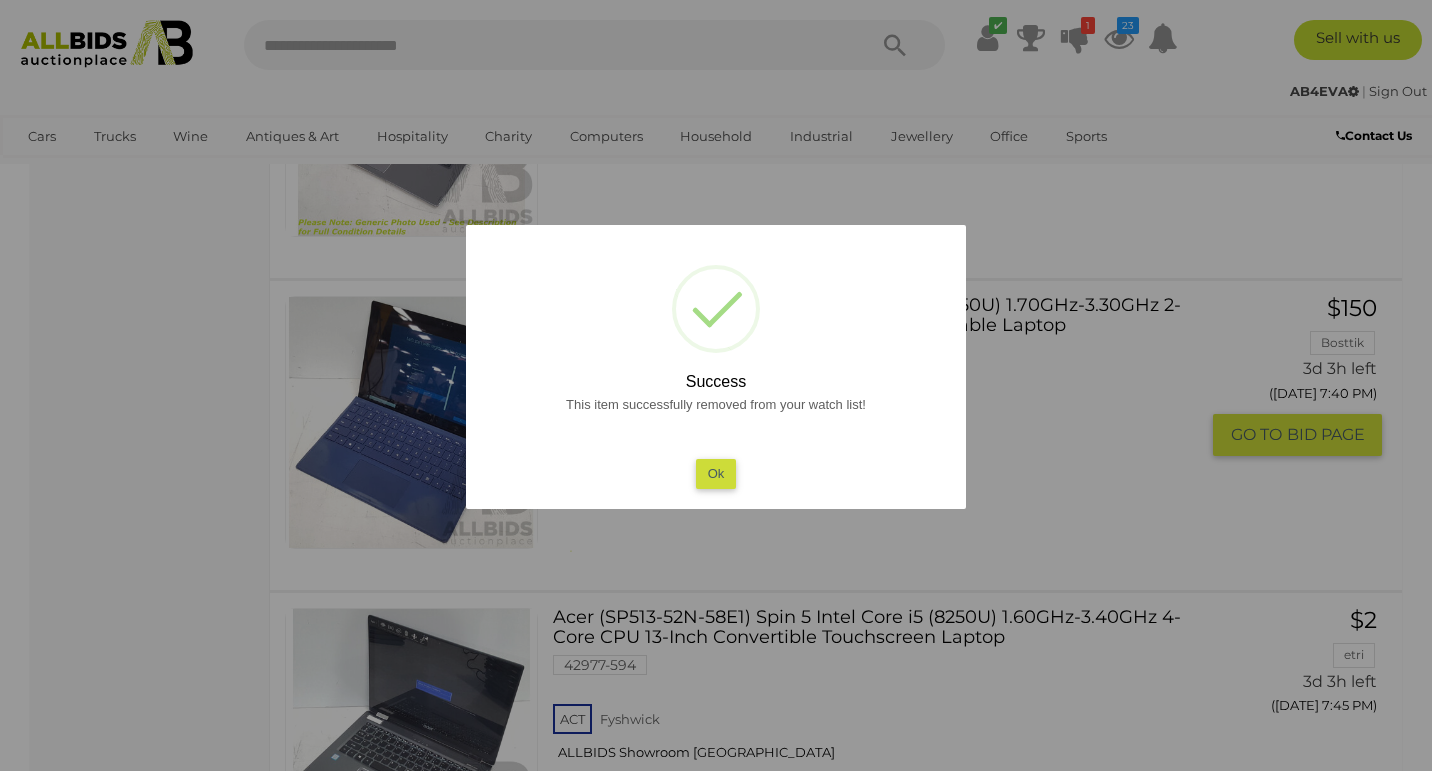 click on "Ok" at bounding box center (716, 473) 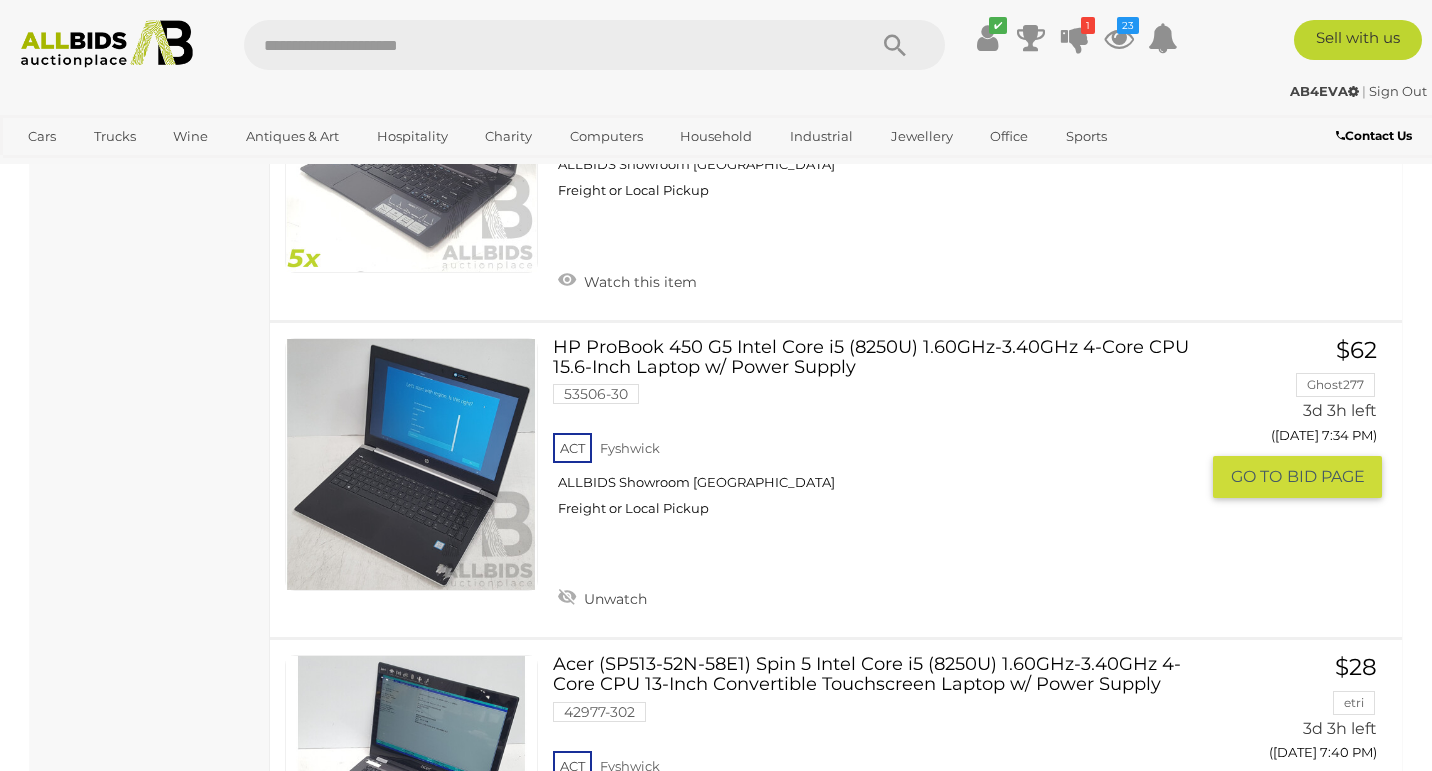scroll, scrollTop: 2749, scrollLeft: 0, axis: vertical 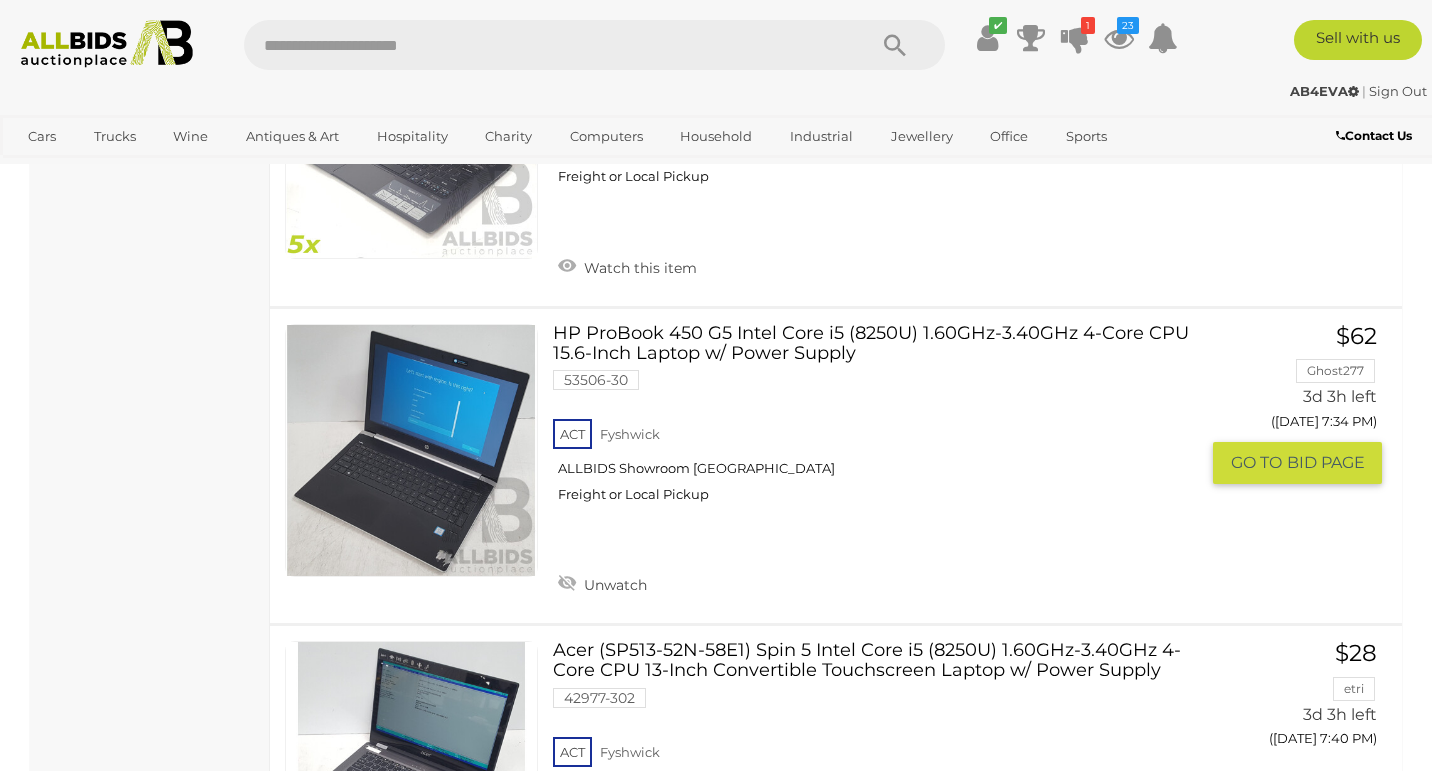 click at bounding box center [411, 450] 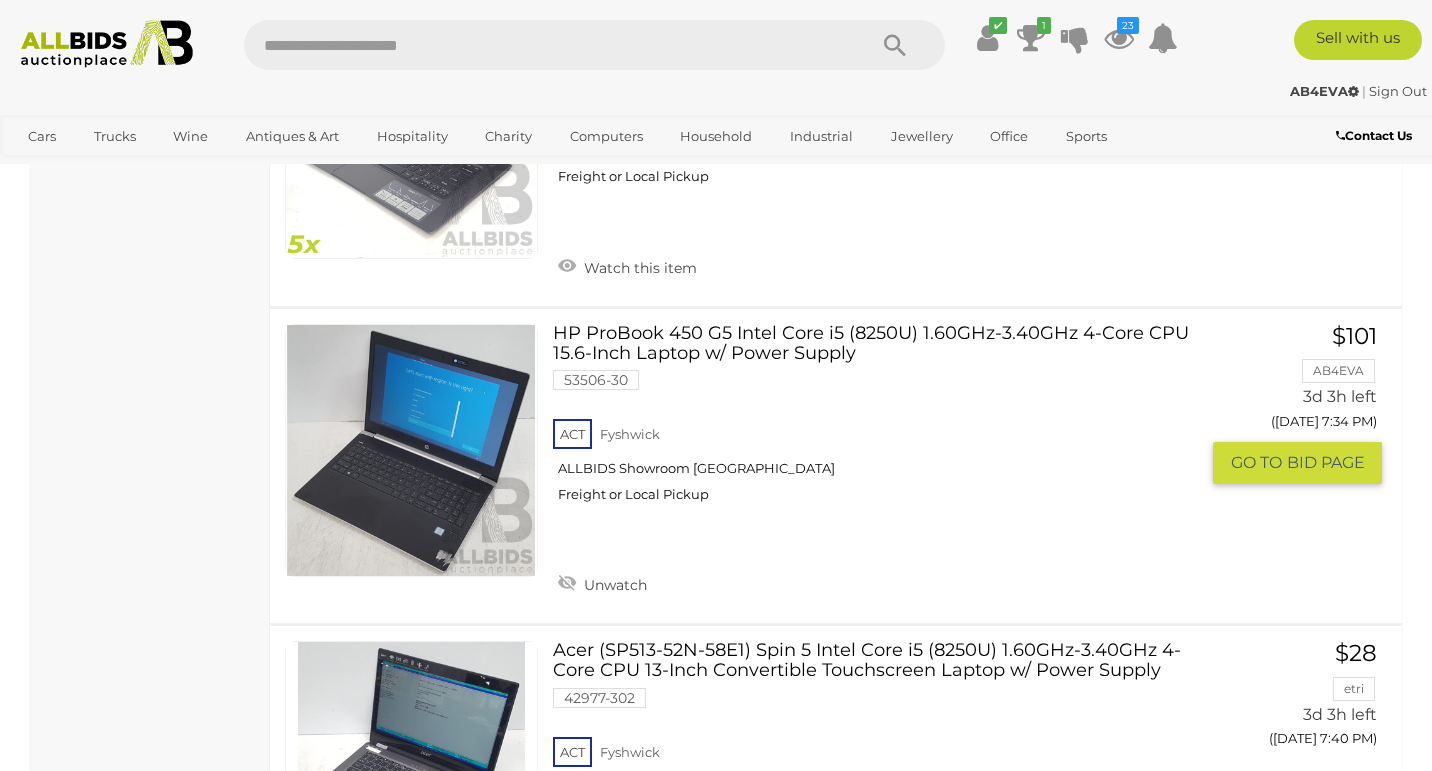 click at bounding box center [411, 450] 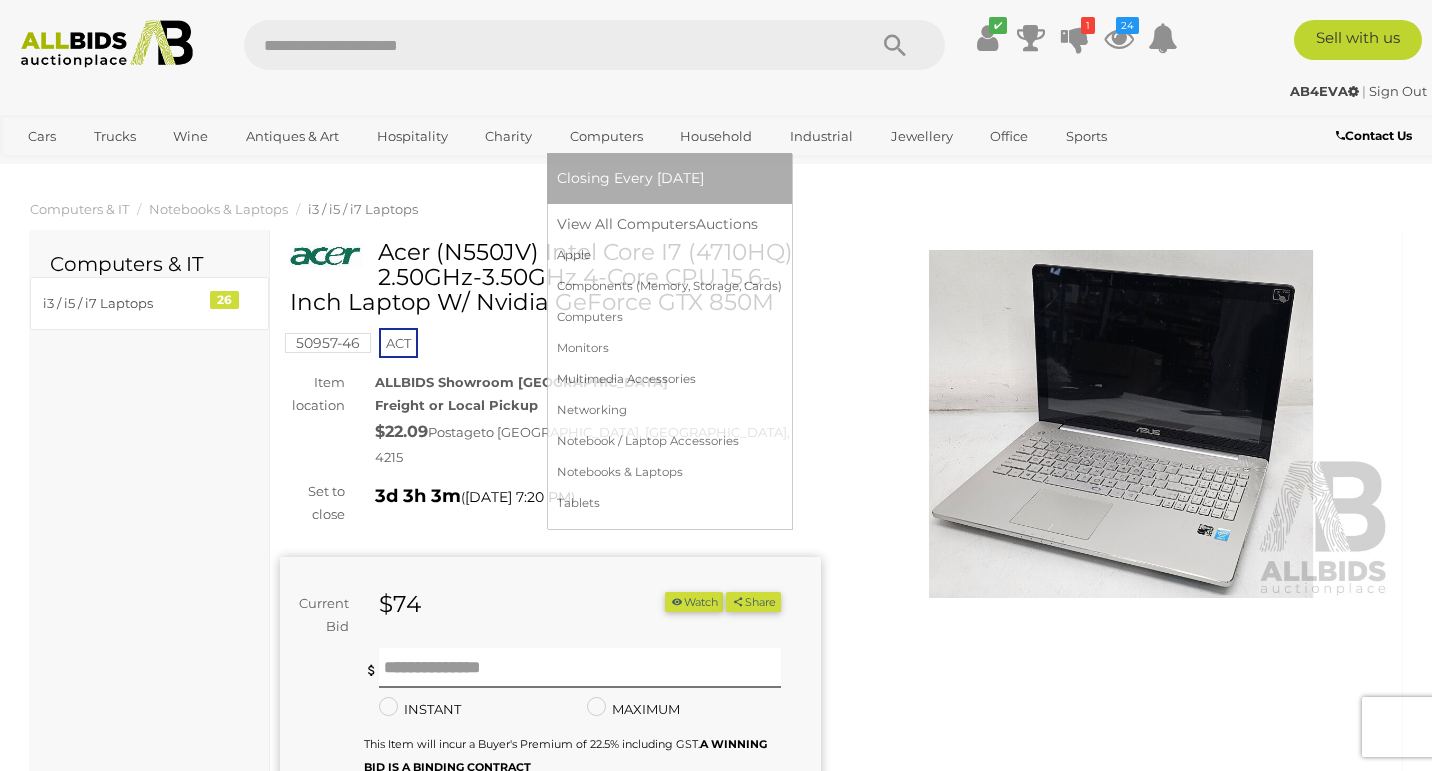 scroll, scrollTop: 0, scrollLeft: 0, axis: both 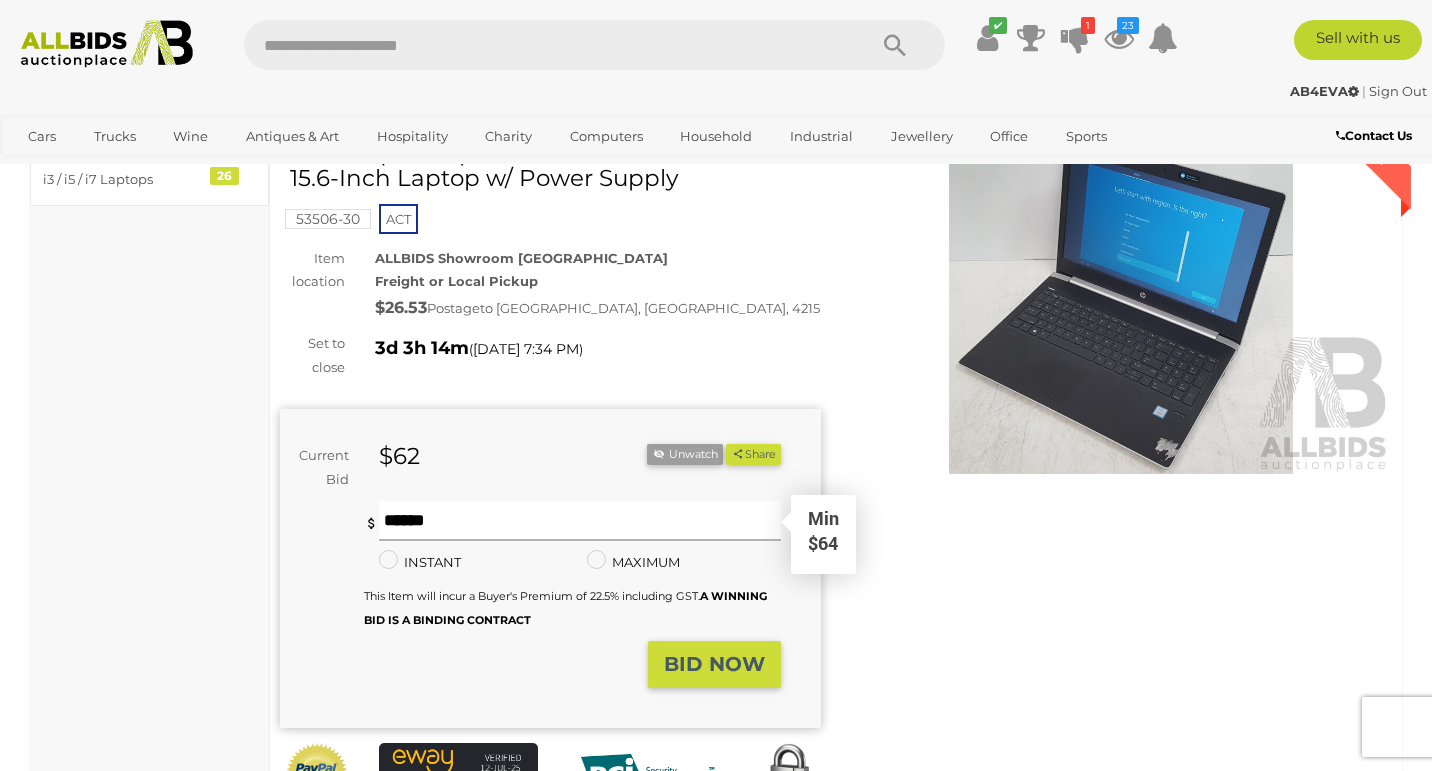 click at bounding box center (580, 521) 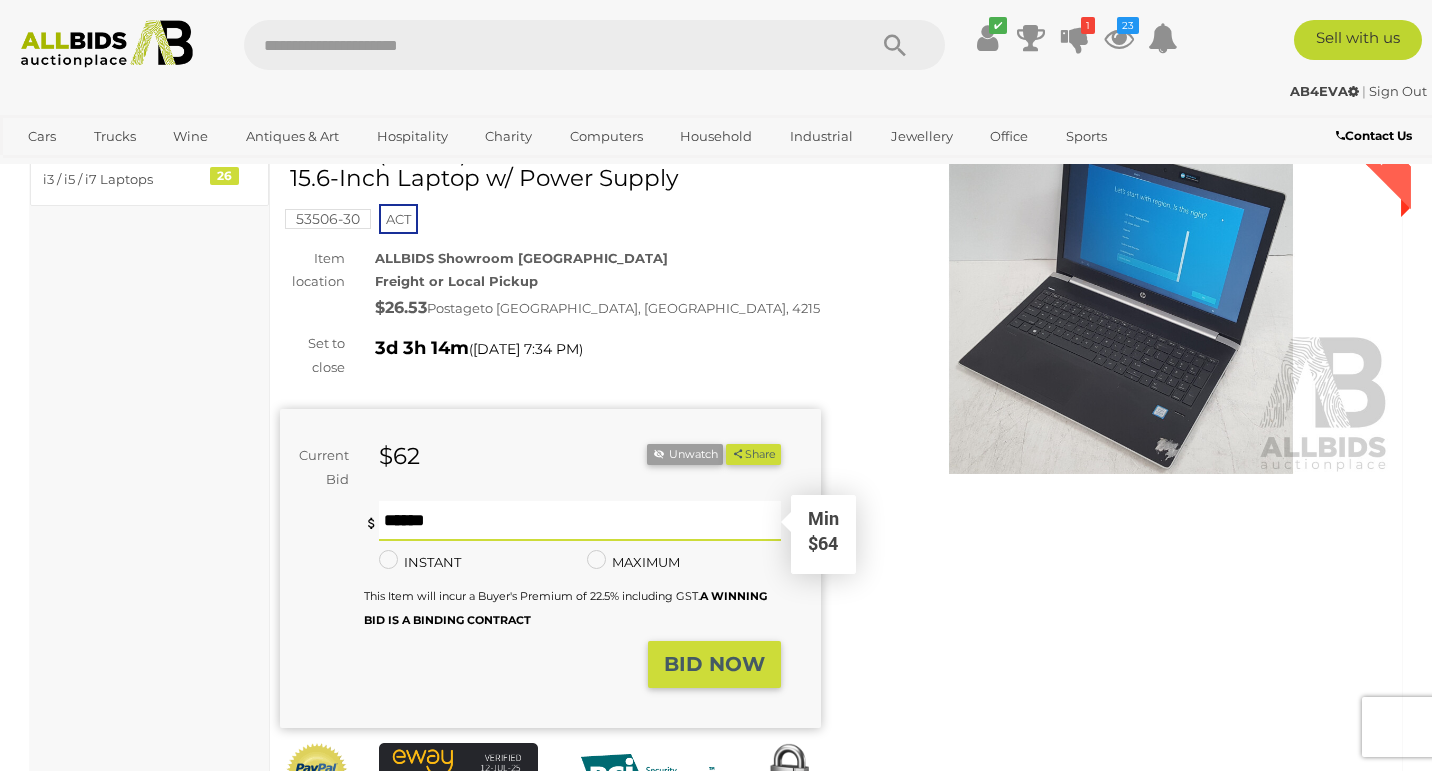 type on "***" 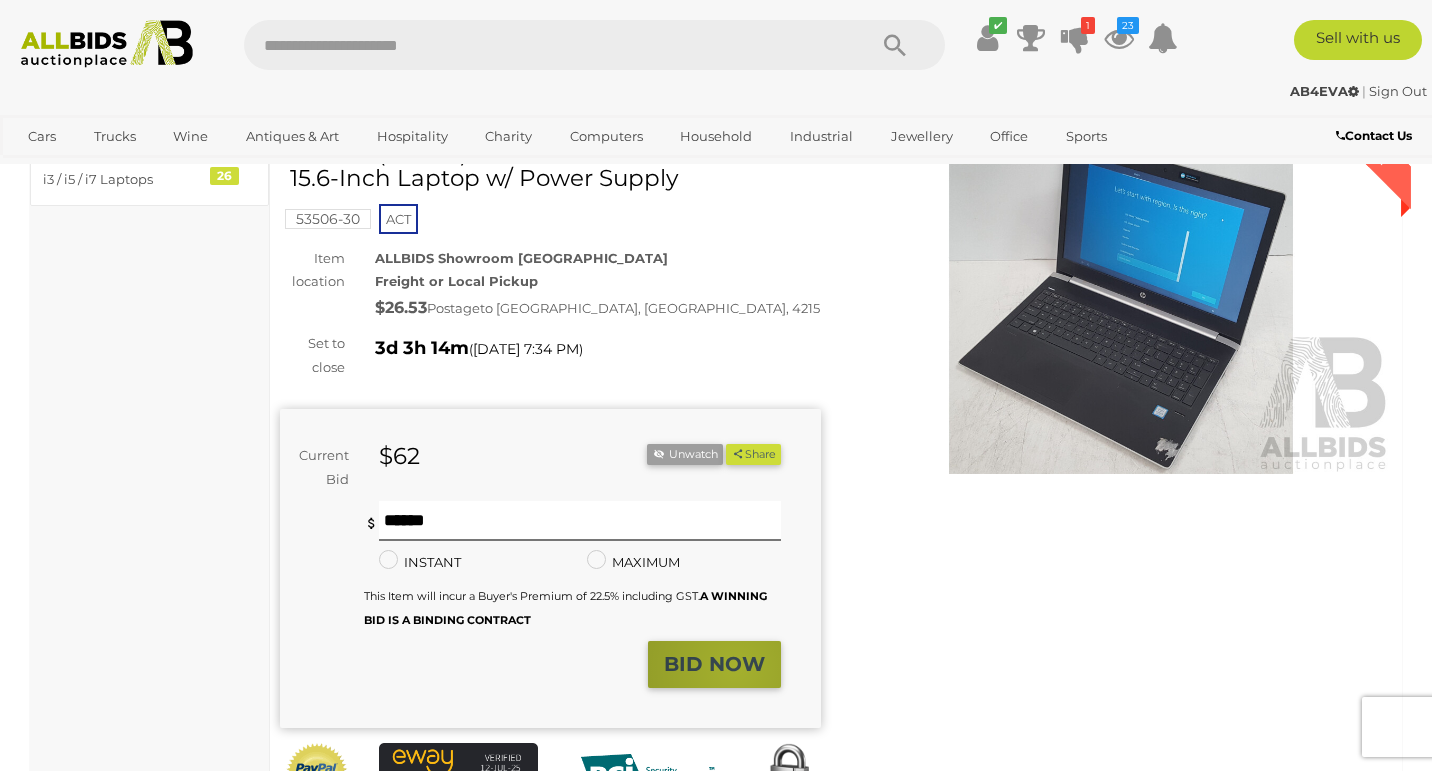 click on "BID NOW" at bounding box center (714, 664) 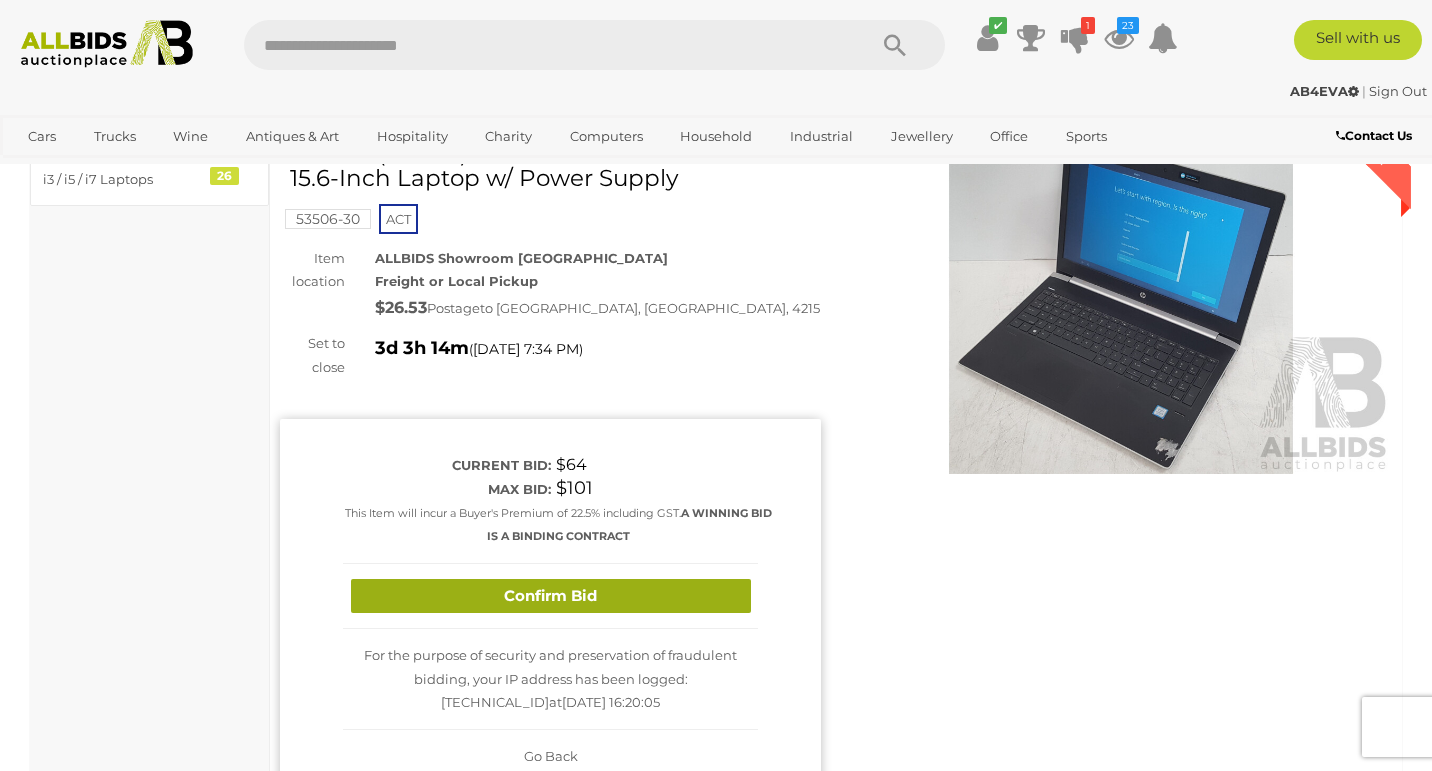 click on "Confirm Bid" at bounding box center (551, 596) 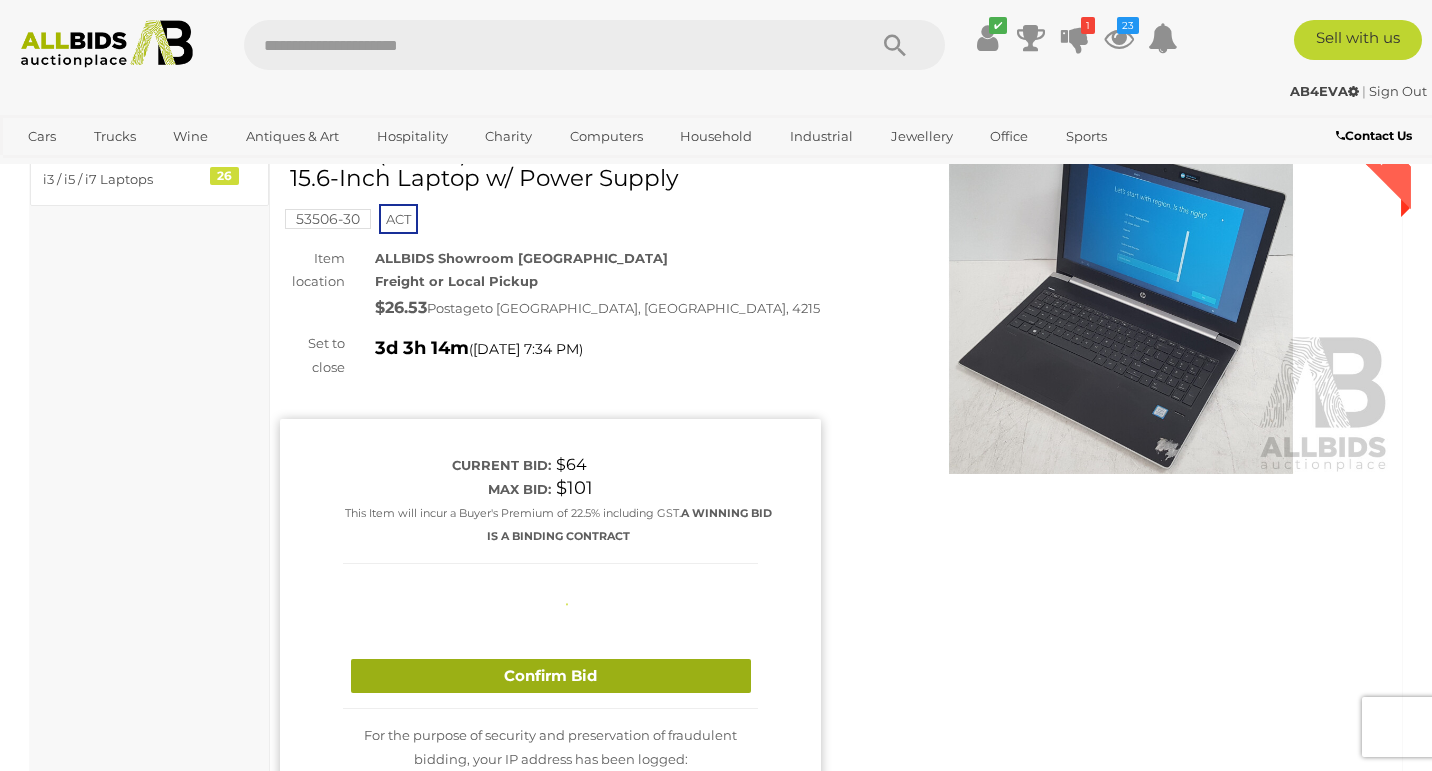 type 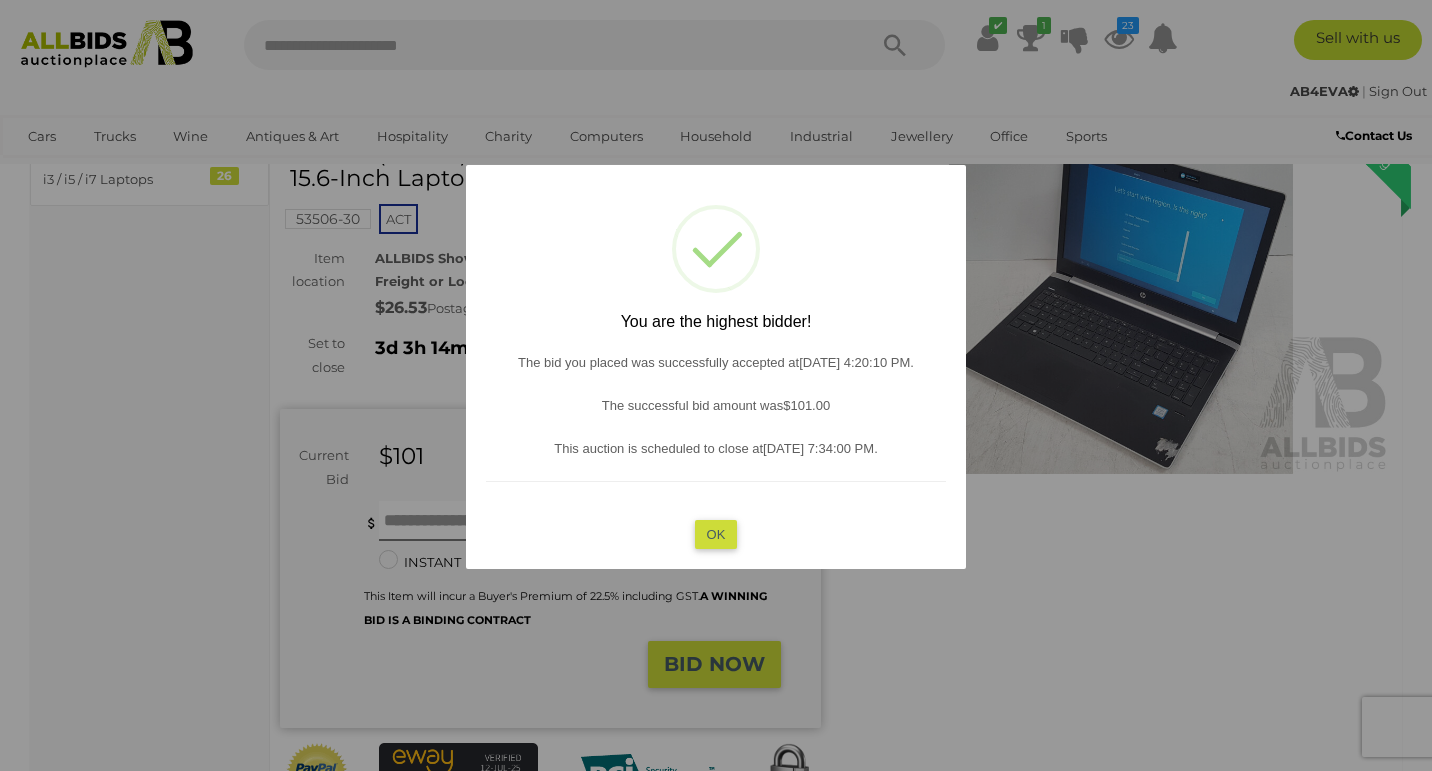 click on "OK" at bounding box center [716, 533] 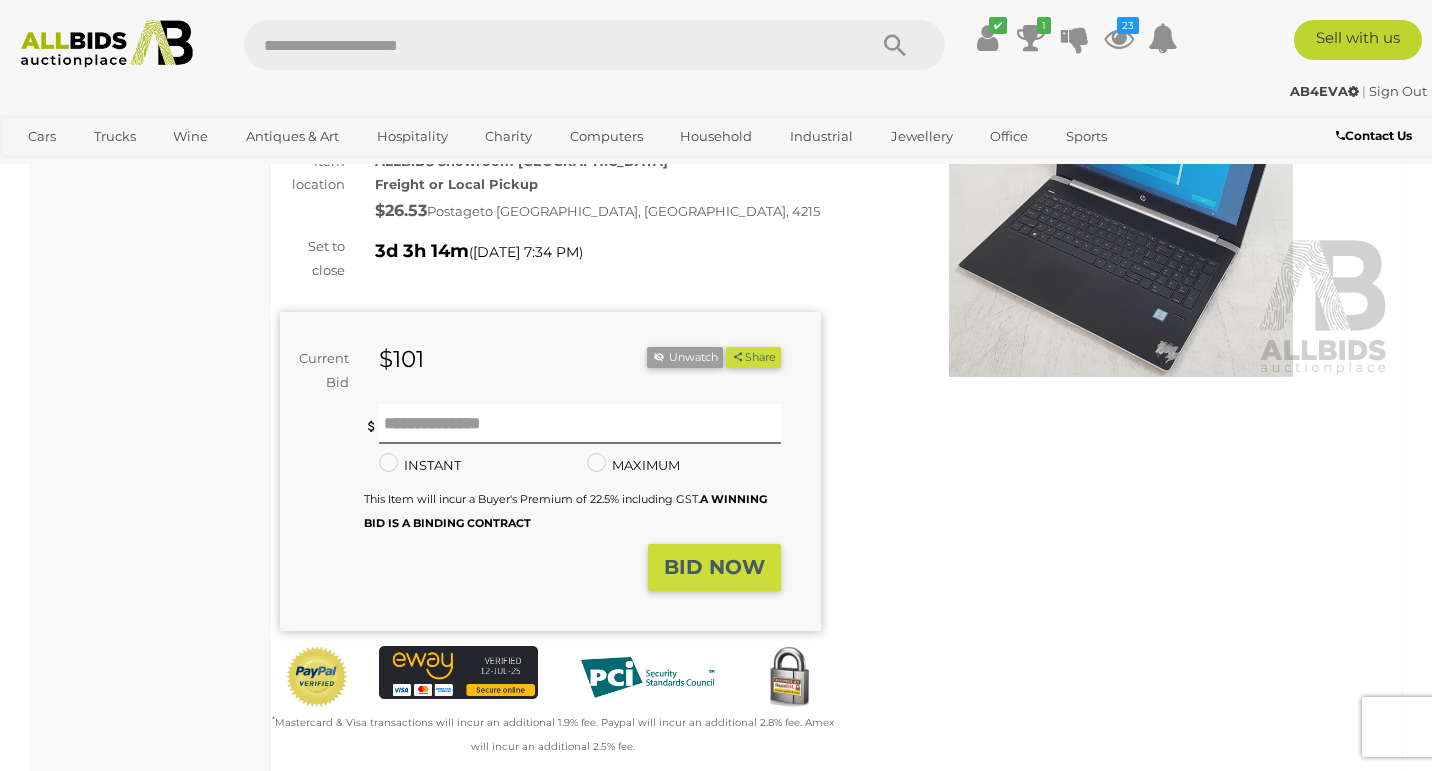 scroll, scrollTop: 237, scrollLeft: 0, axis: vertical 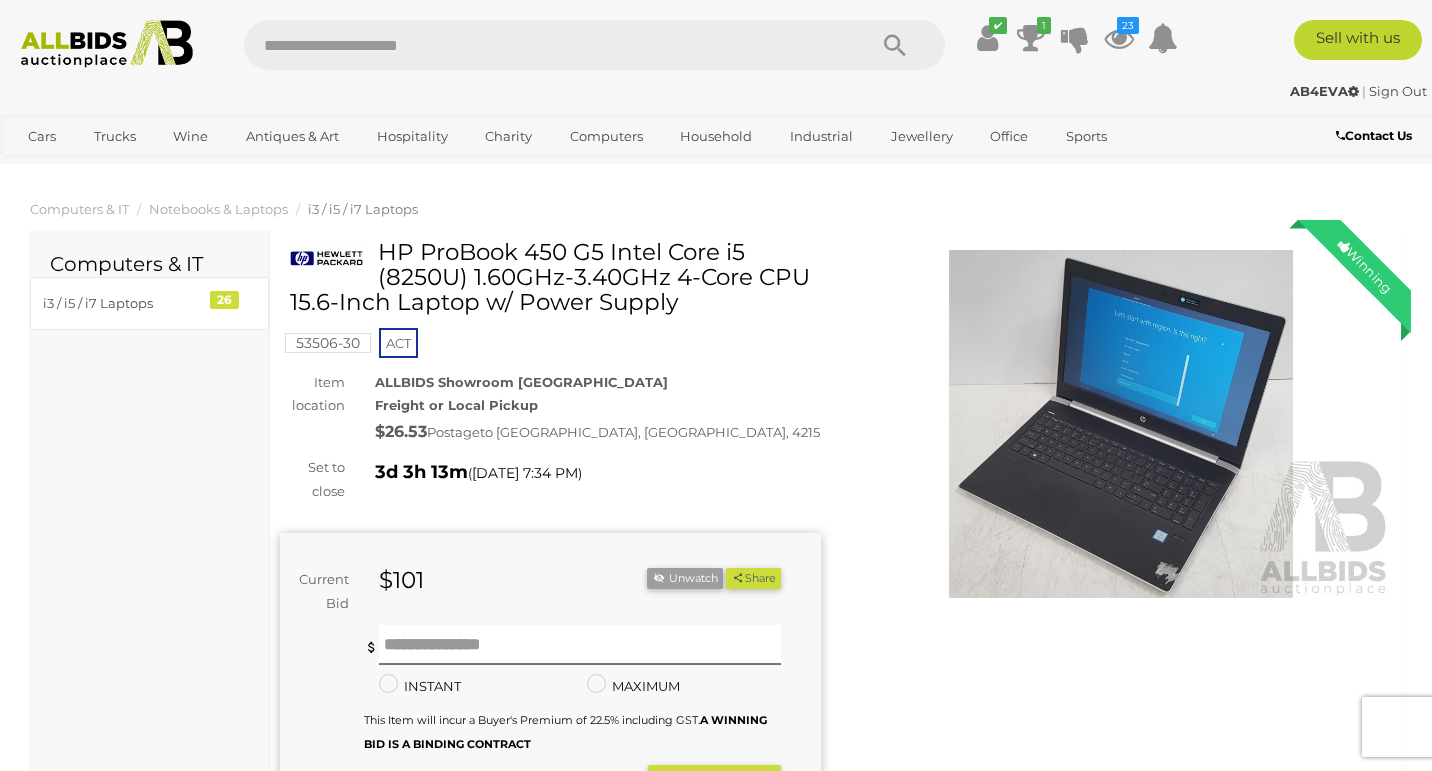 click at bounding box center [1121, 424] 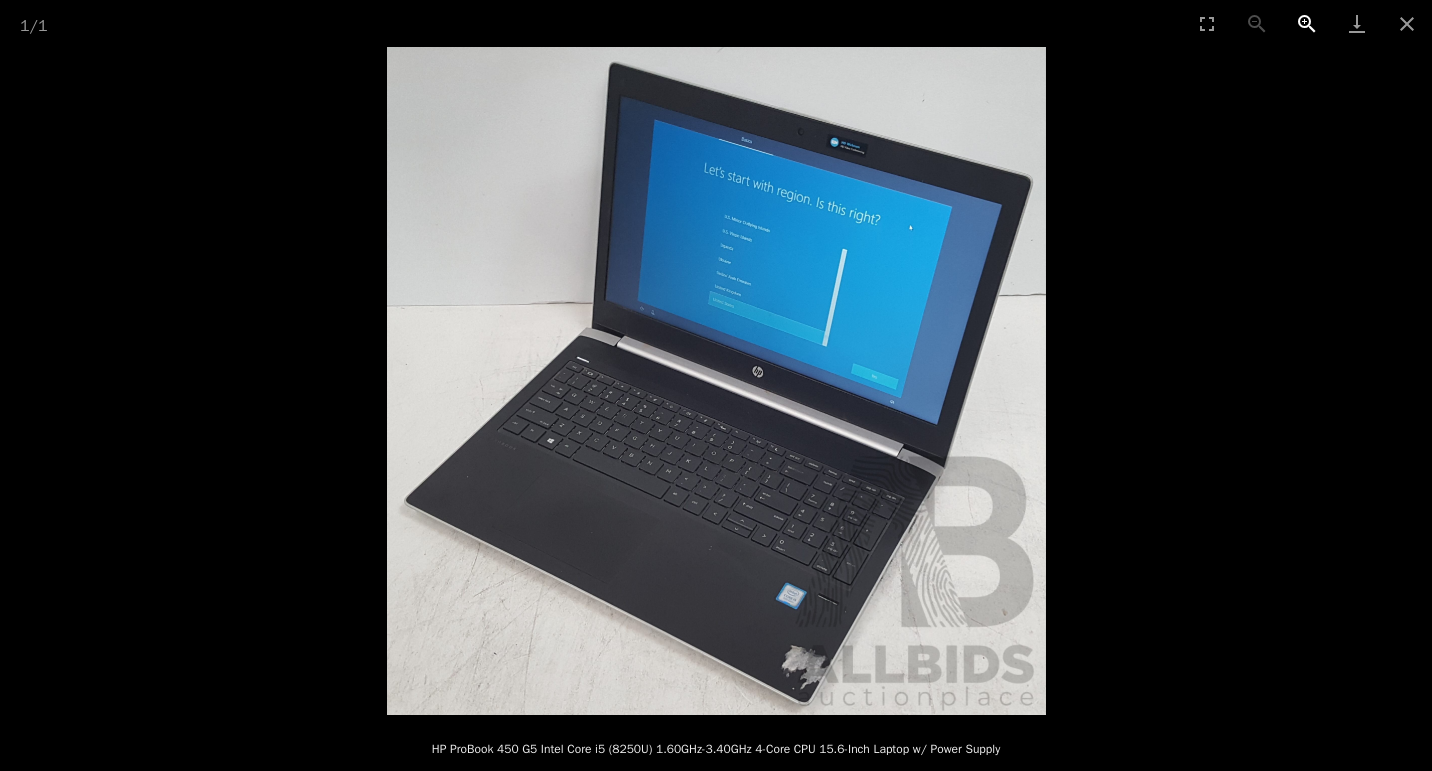 click at bounding box center [1307, 23] 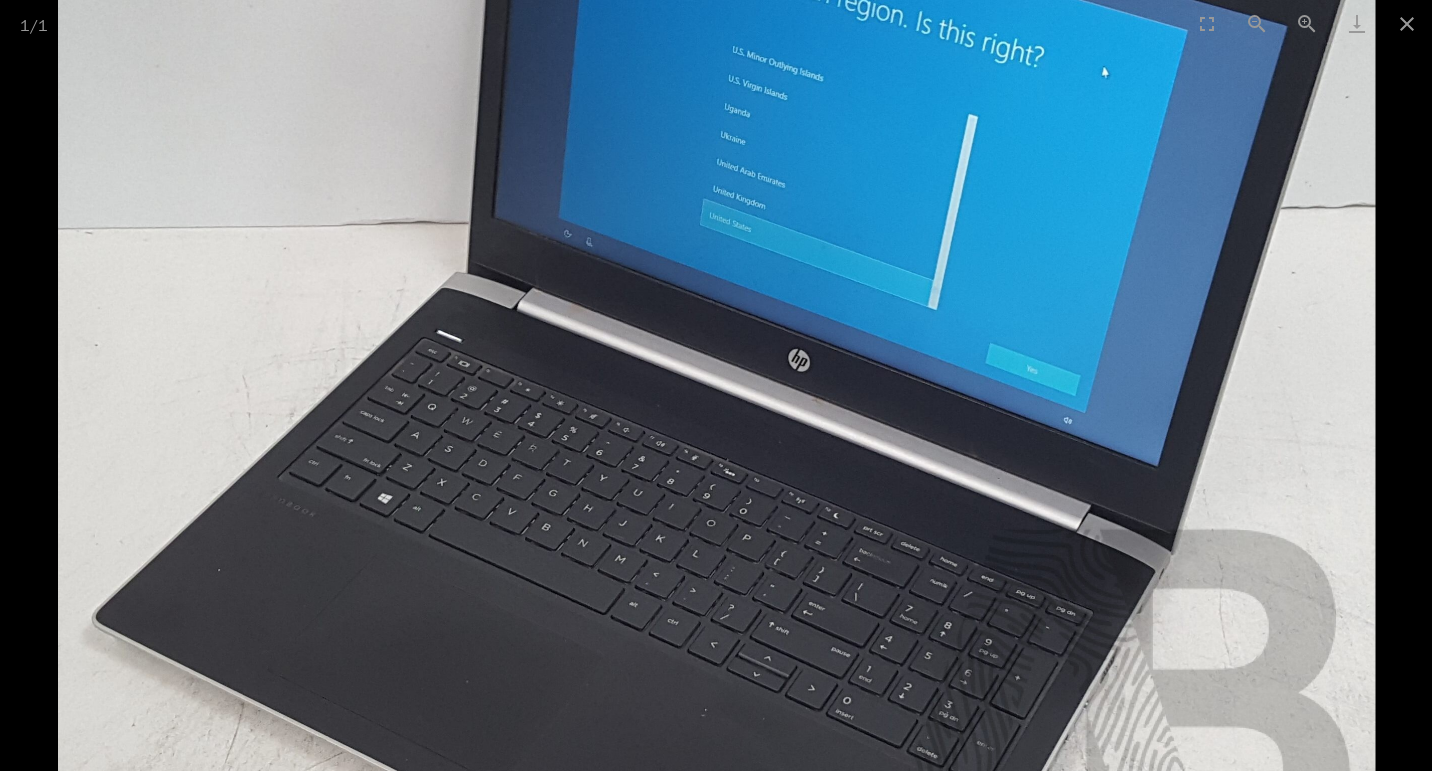 scroll, scrollTop: 93, scrollLeft: 0, axis: vertical 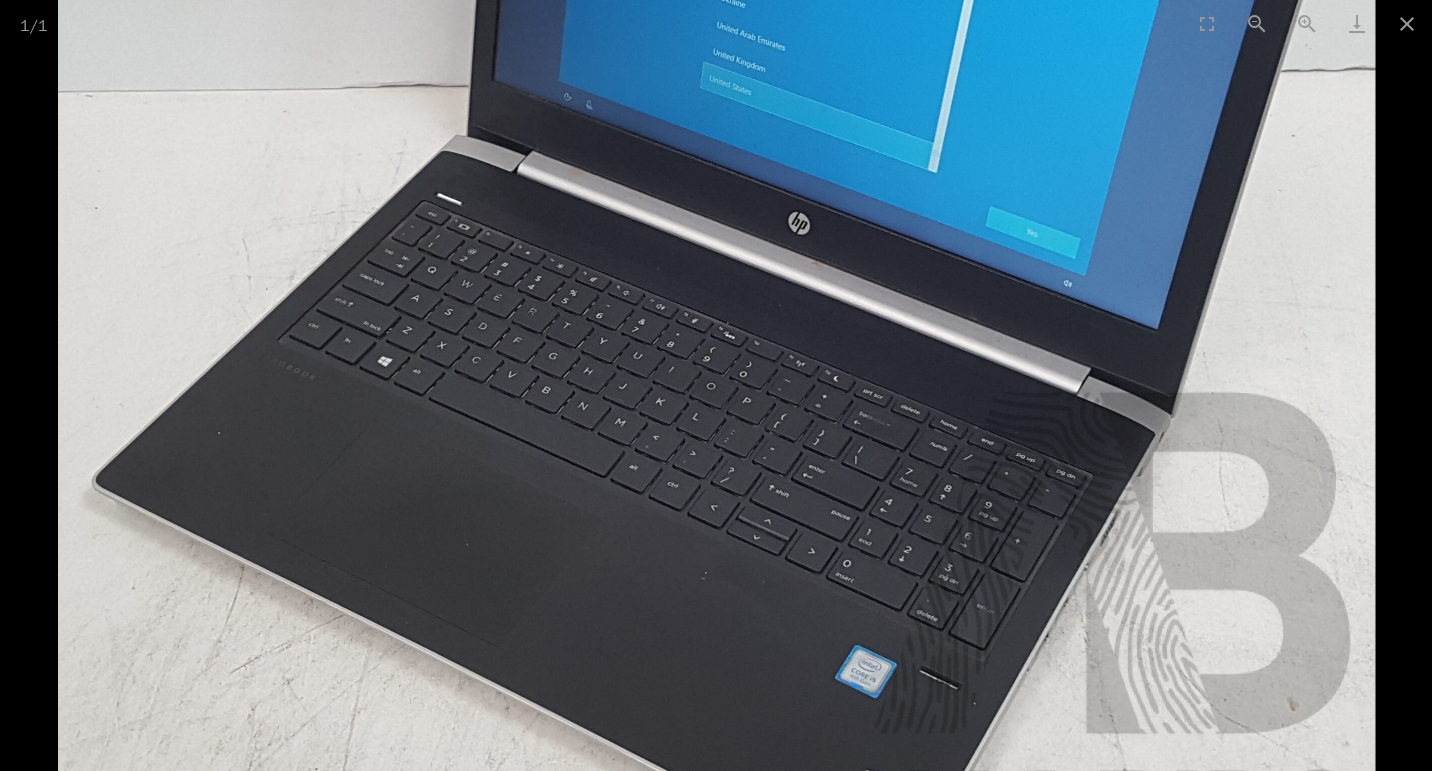 drag, startPoint x: 1163, startPoint y: 229, endPoint x: 1097, endPoint y: 87, distance: 156.58864 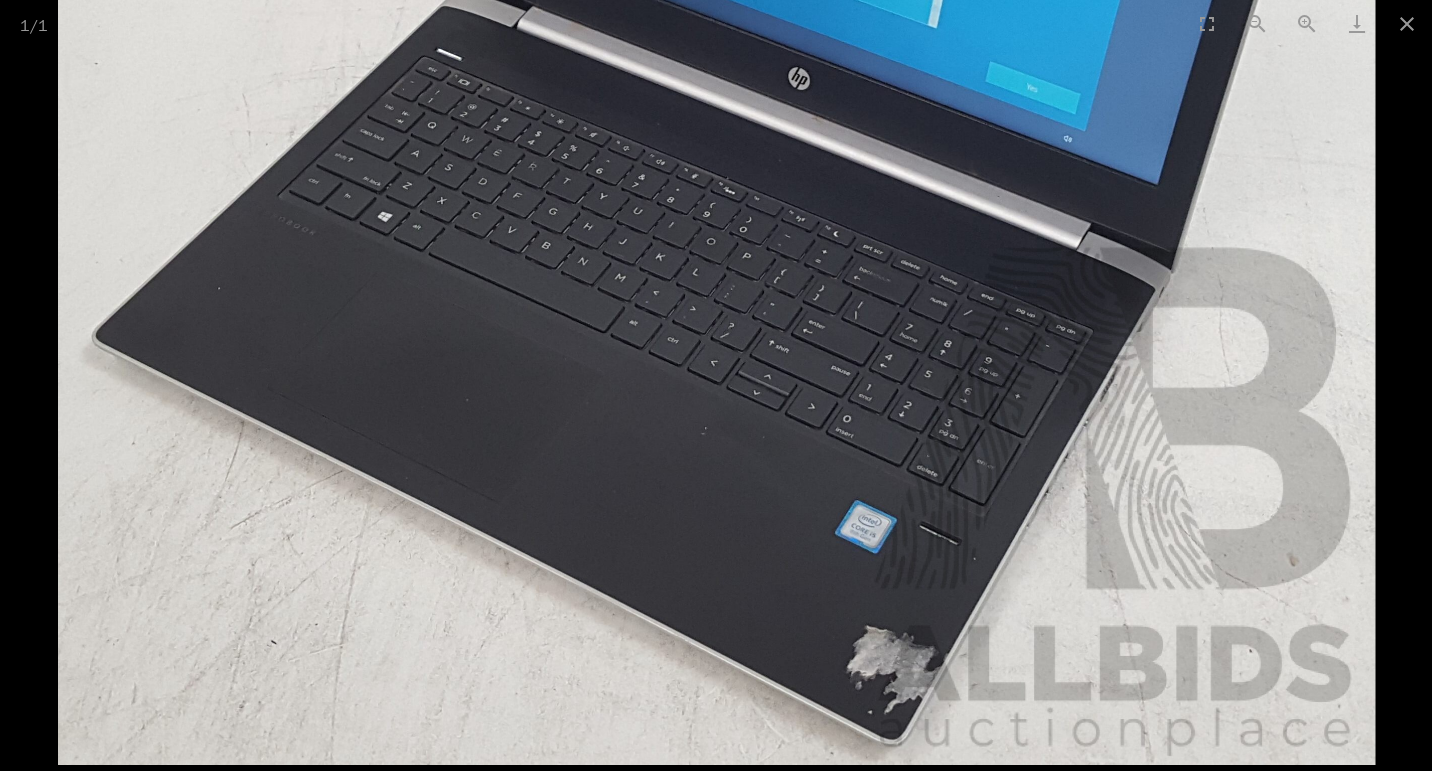 drag, startPoint x: 1022, startPoint y: 291, endPoint x: 1041, endPoint y: 124, distance: 168.07736 